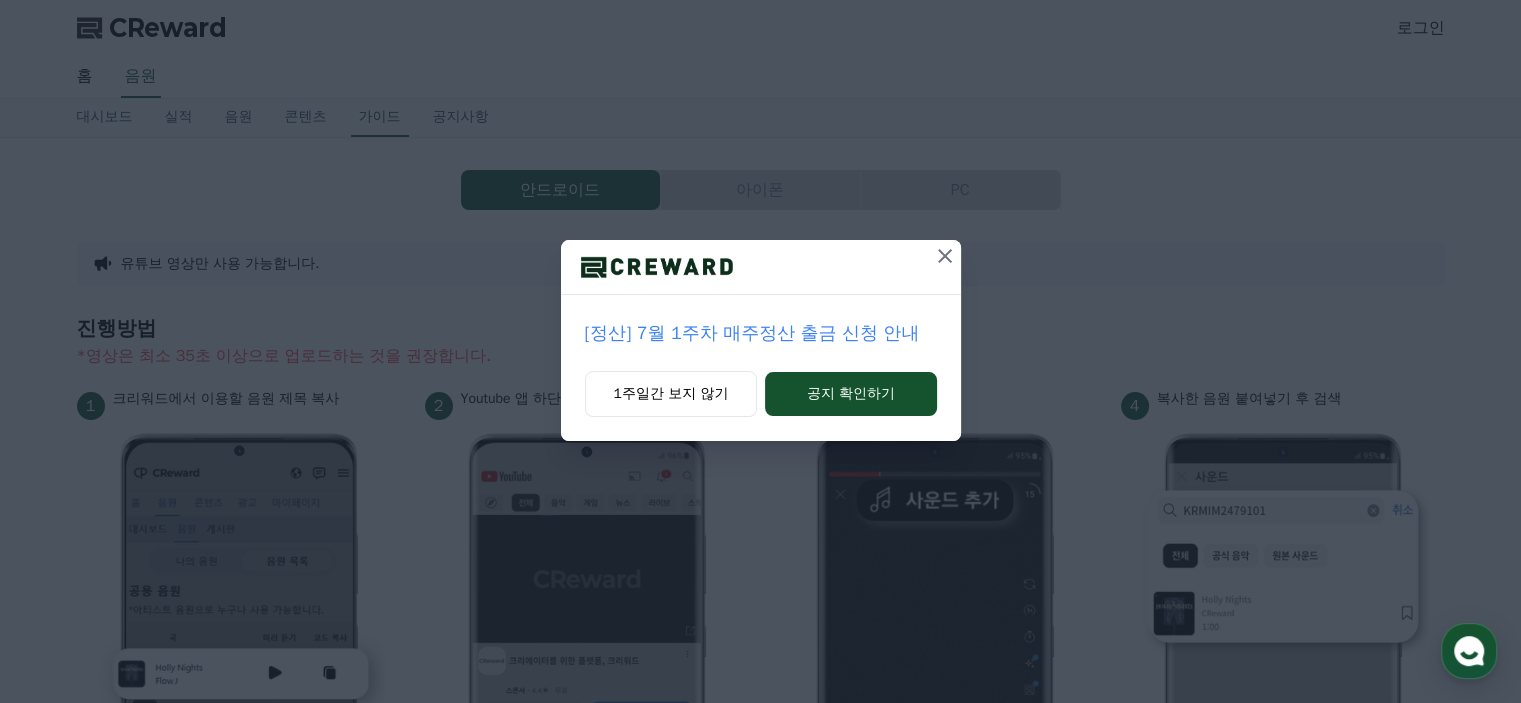 scroll, scrollTop: 0, scrollLeft: 0, axis: both 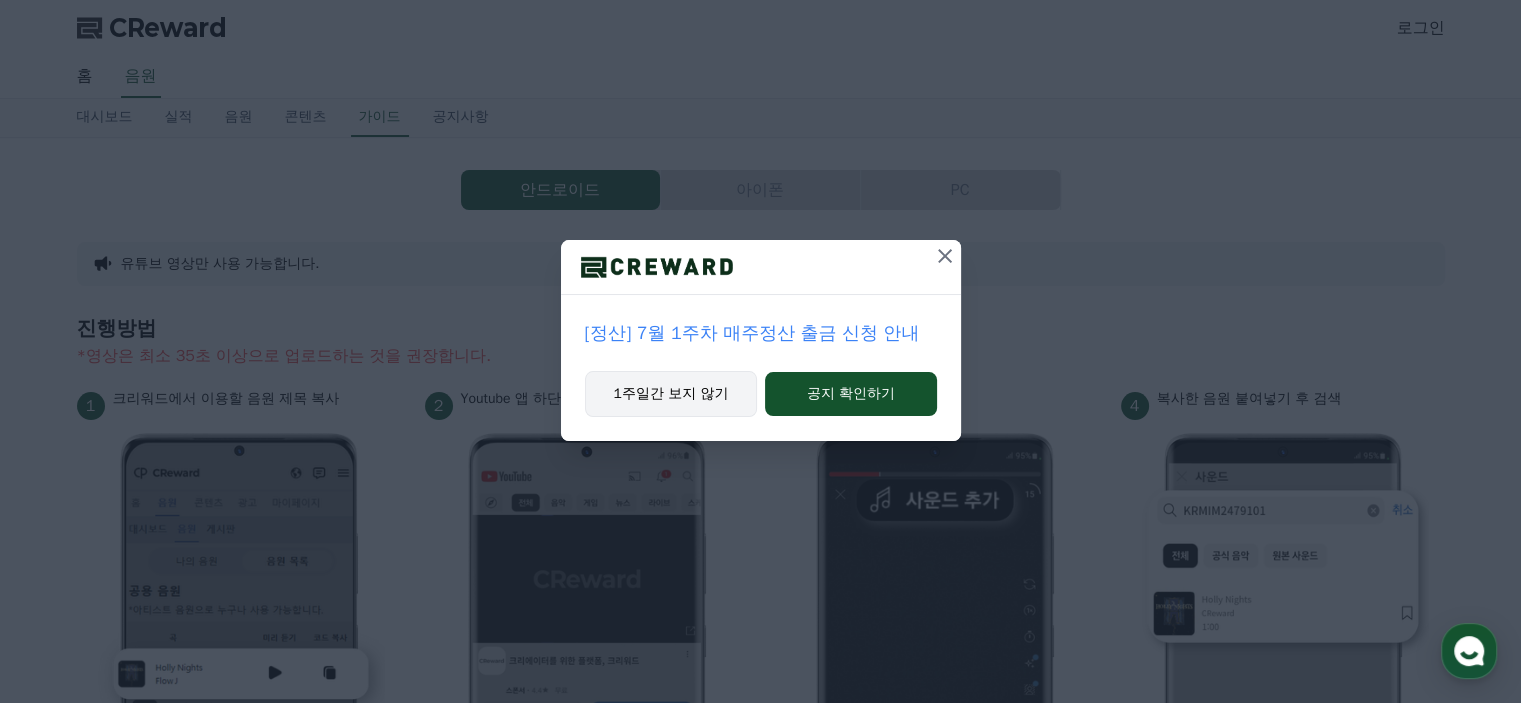 click on "1주일간 보지 않기" at bounding box center (671, 394) 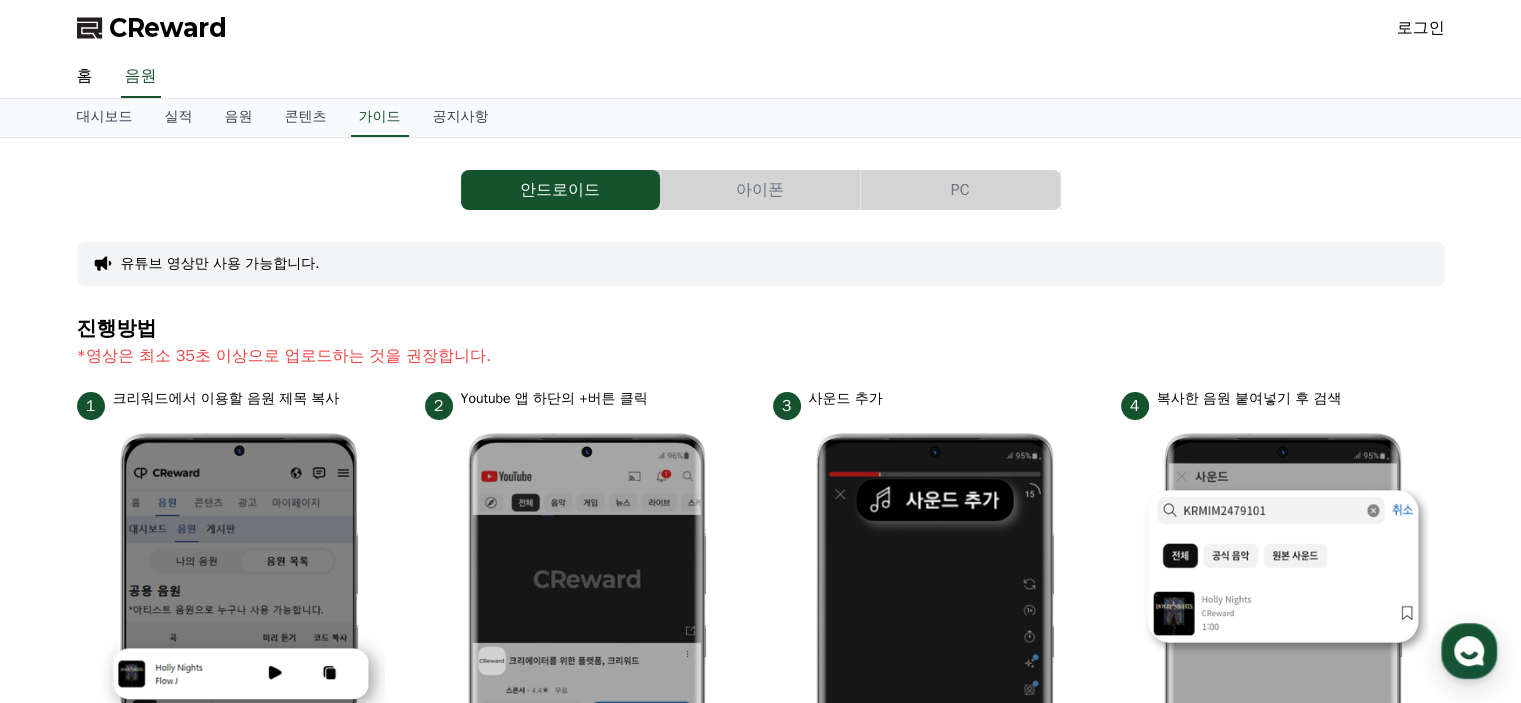 click on "로그인" at bounding box center (1421, 28) 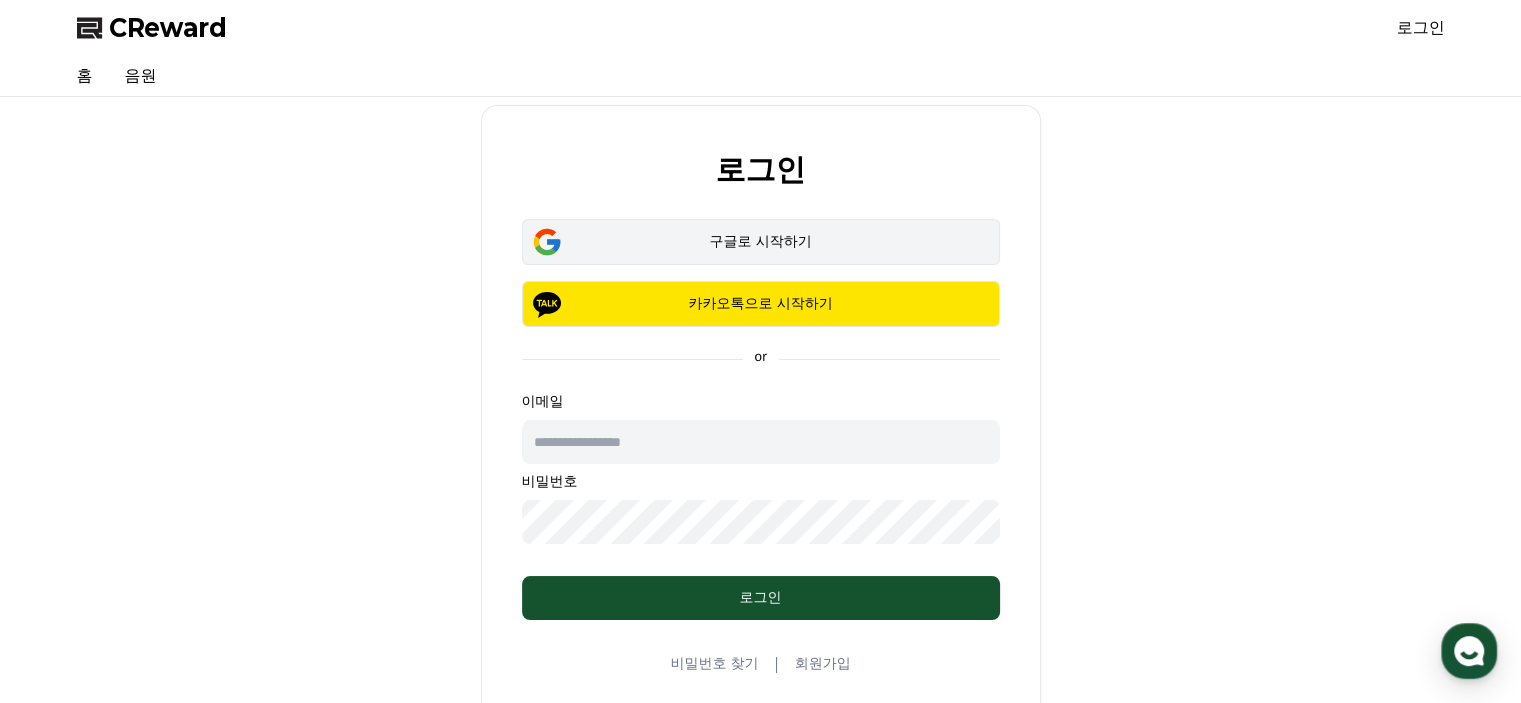 click on "구글로 시작하기" at bounding box center [761, 242] 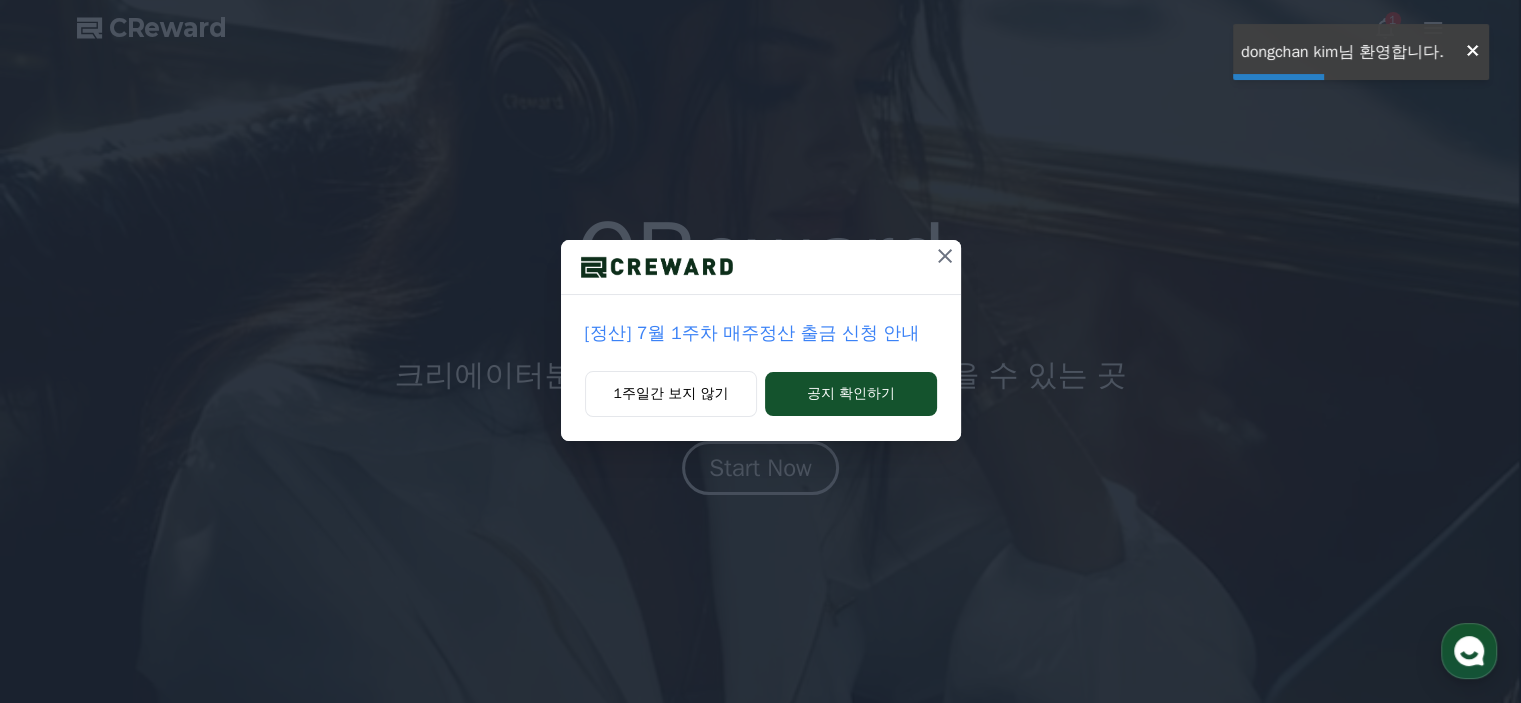 scroll, scrollTop: 0, scrollLeft: 0, axis: both 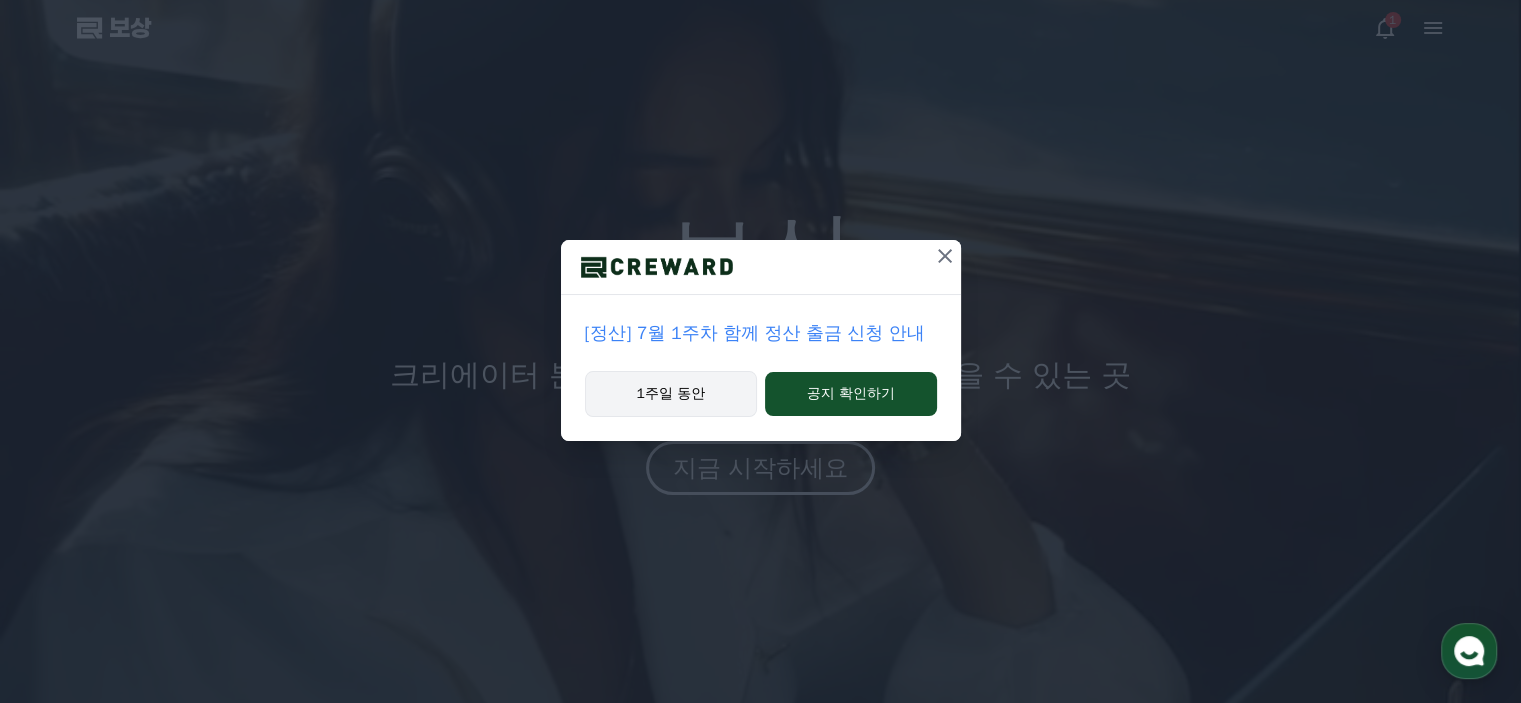 click on "1주일 동안" at bounding box center (671, 393) 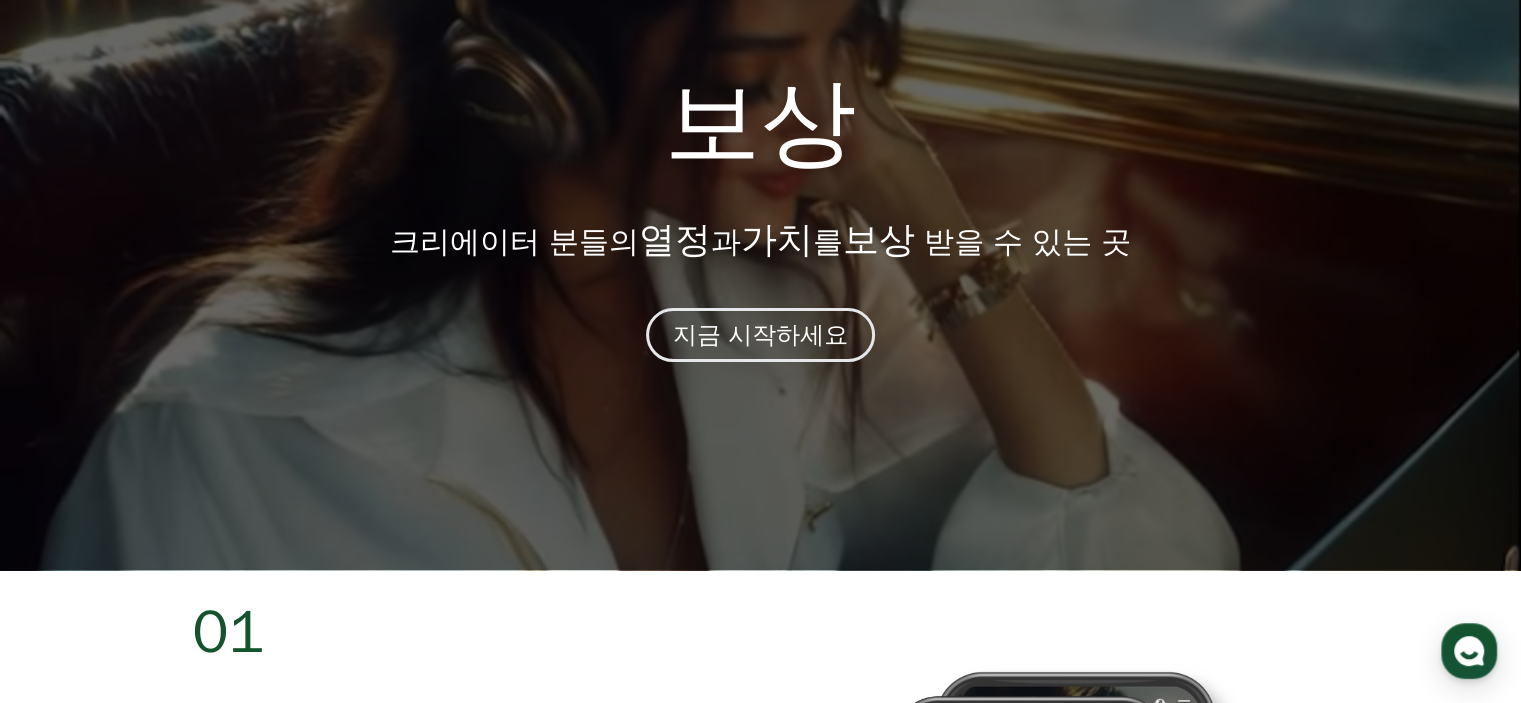 scroll, scrollTop: 0, scrollLeft: 0, axis: both 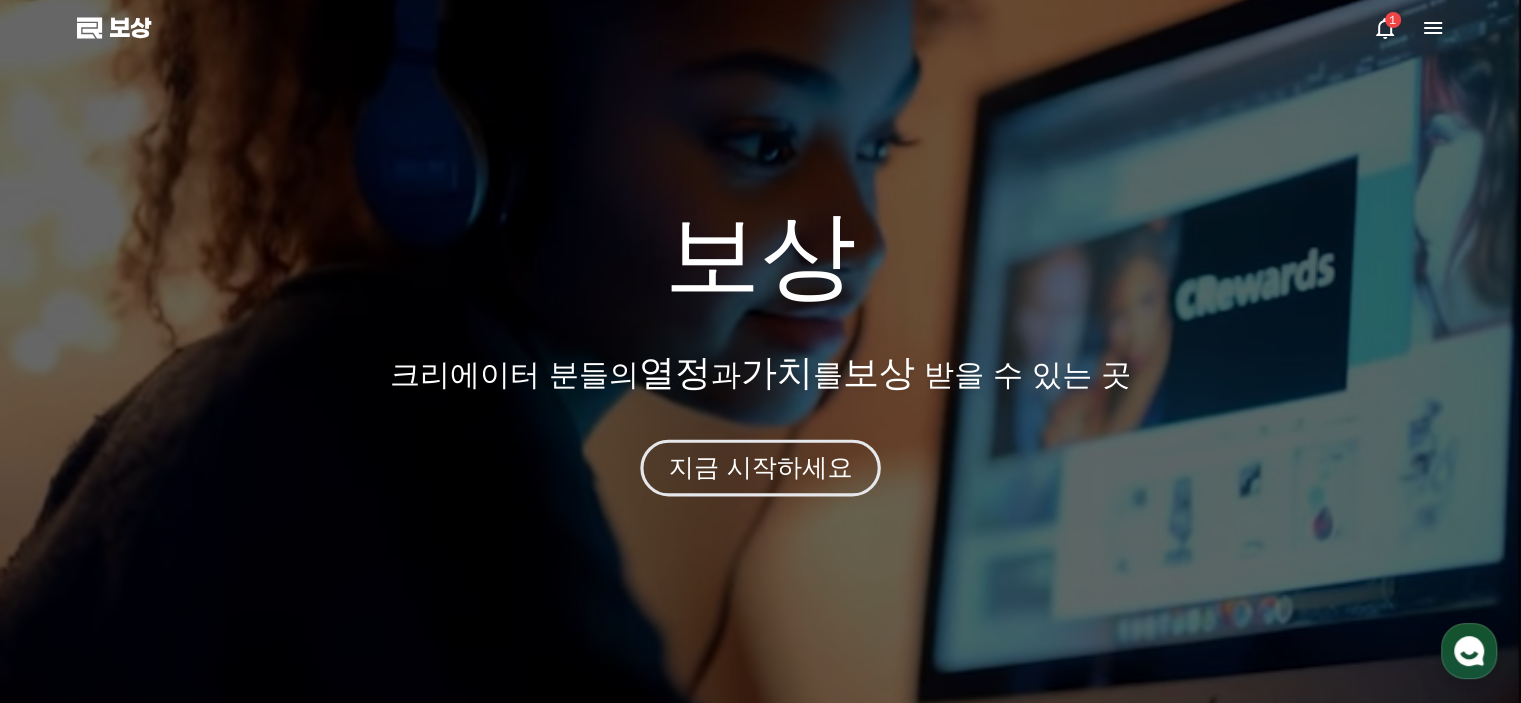 click on "지금 시작하세요" at bounding box center (761, 468) 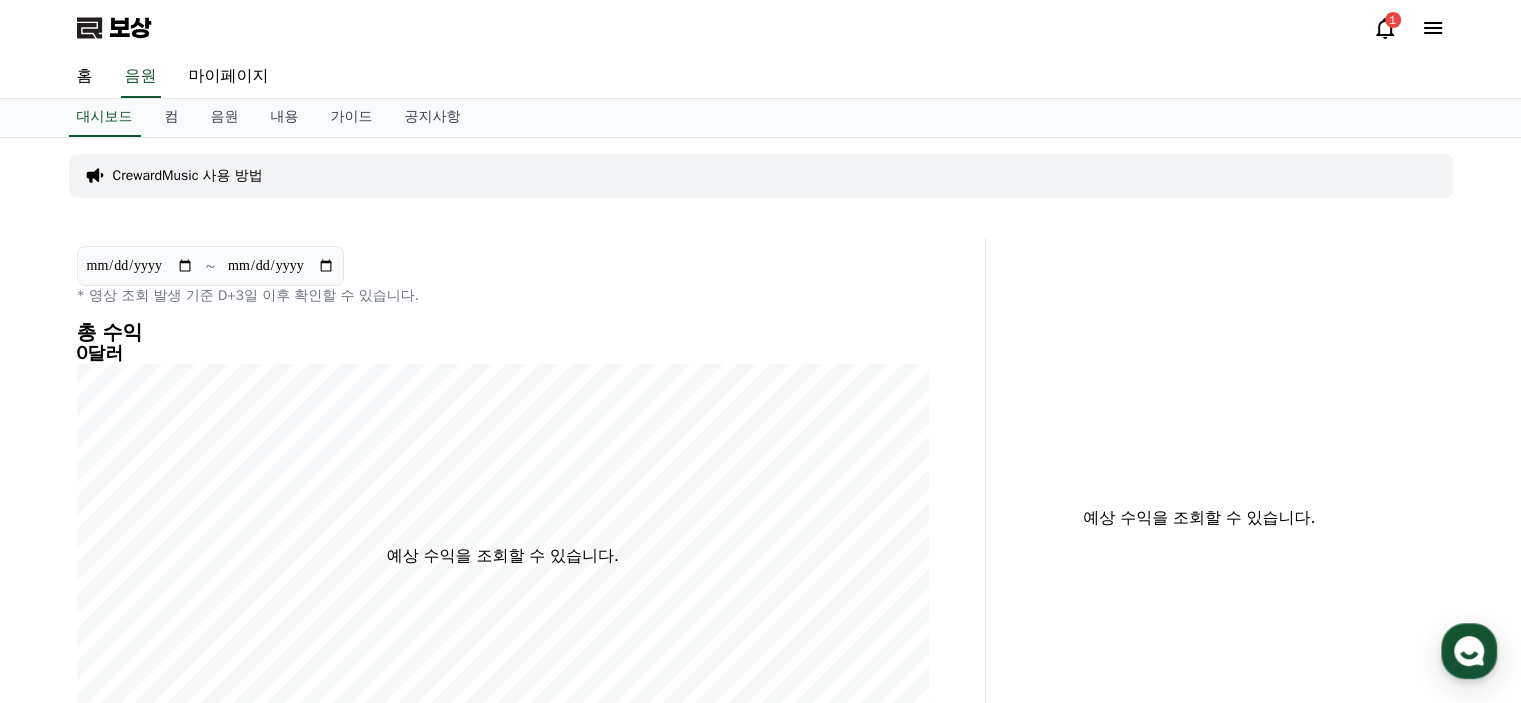 click on "CrewardMusic 사용 방법" at bounding box center (188, 175) 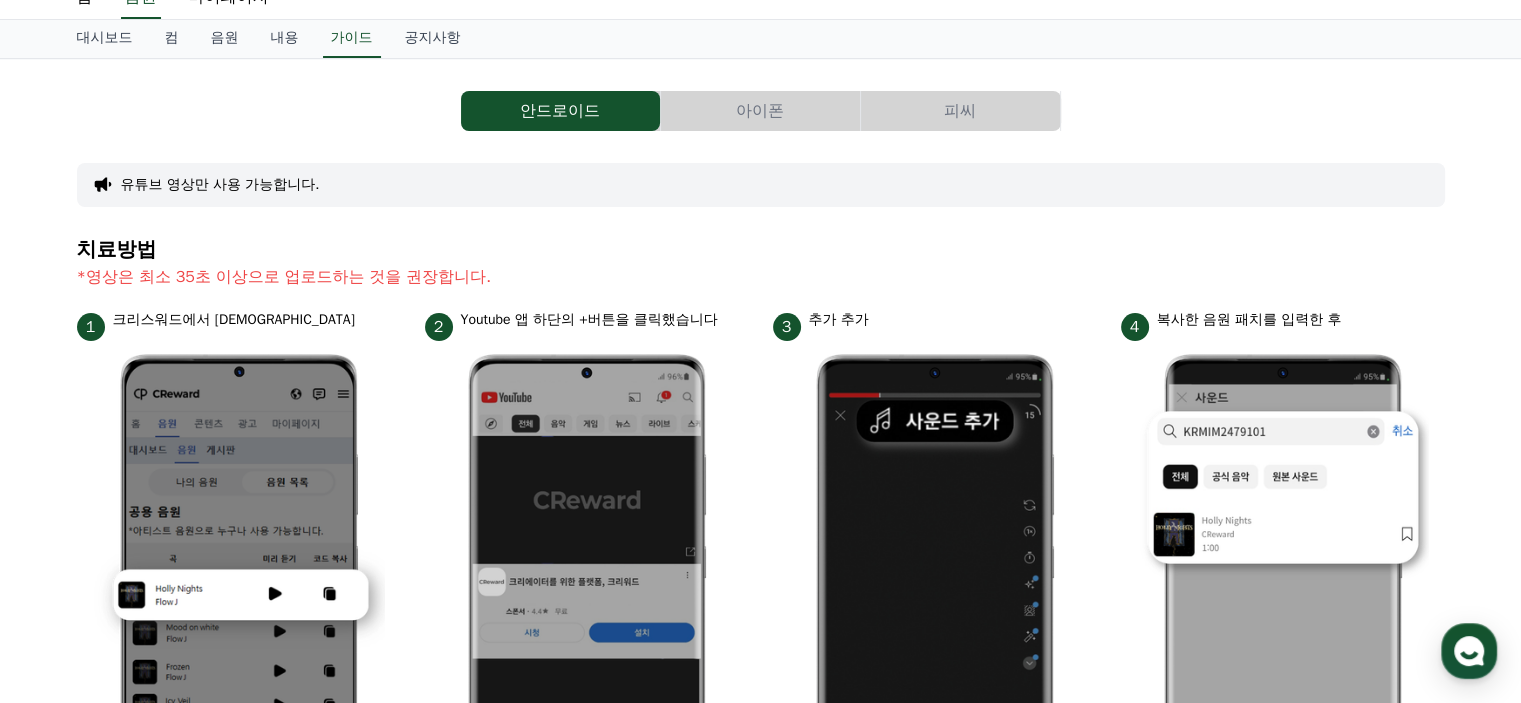 scroll, scrollTop: 0, scrollLeft: 0, axis: both 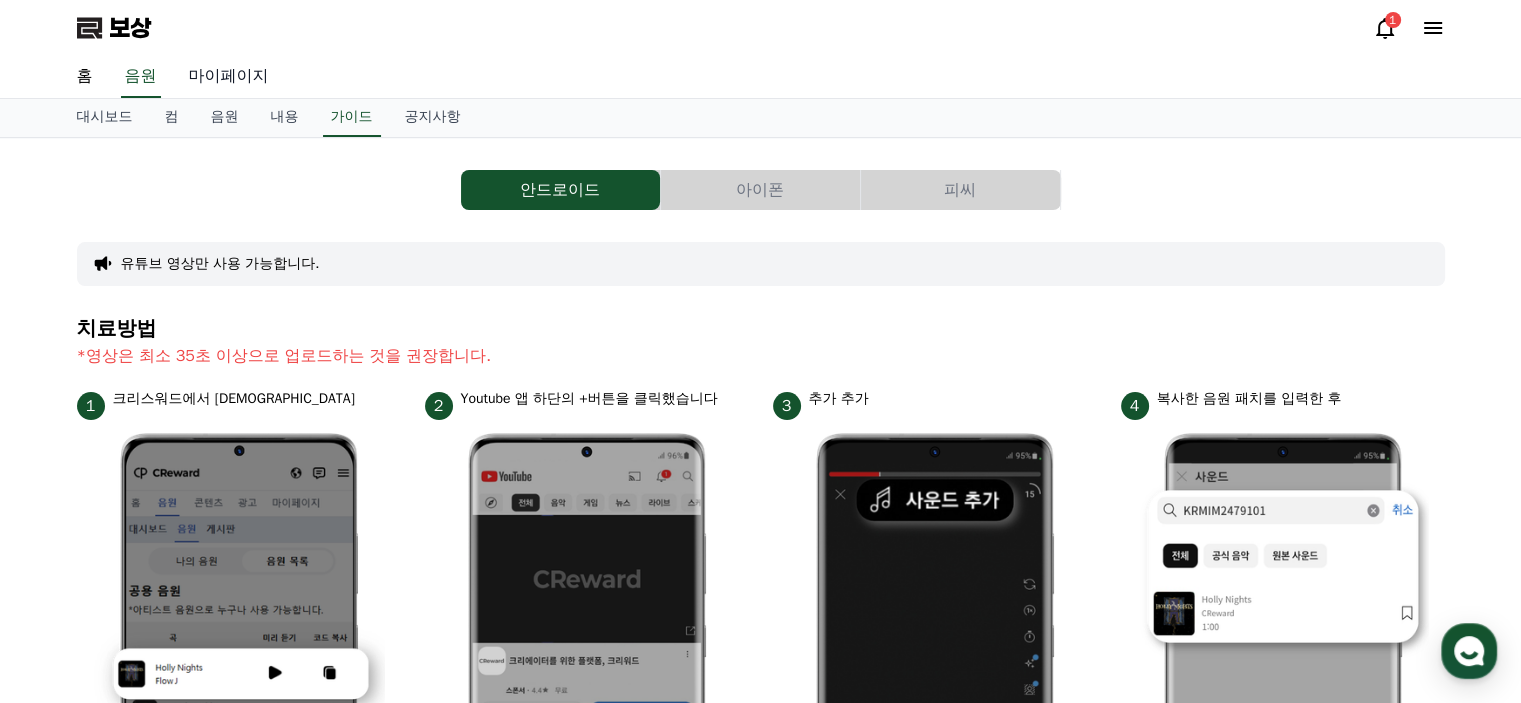 click on "마이페이지" at bounding box center (229, 76) 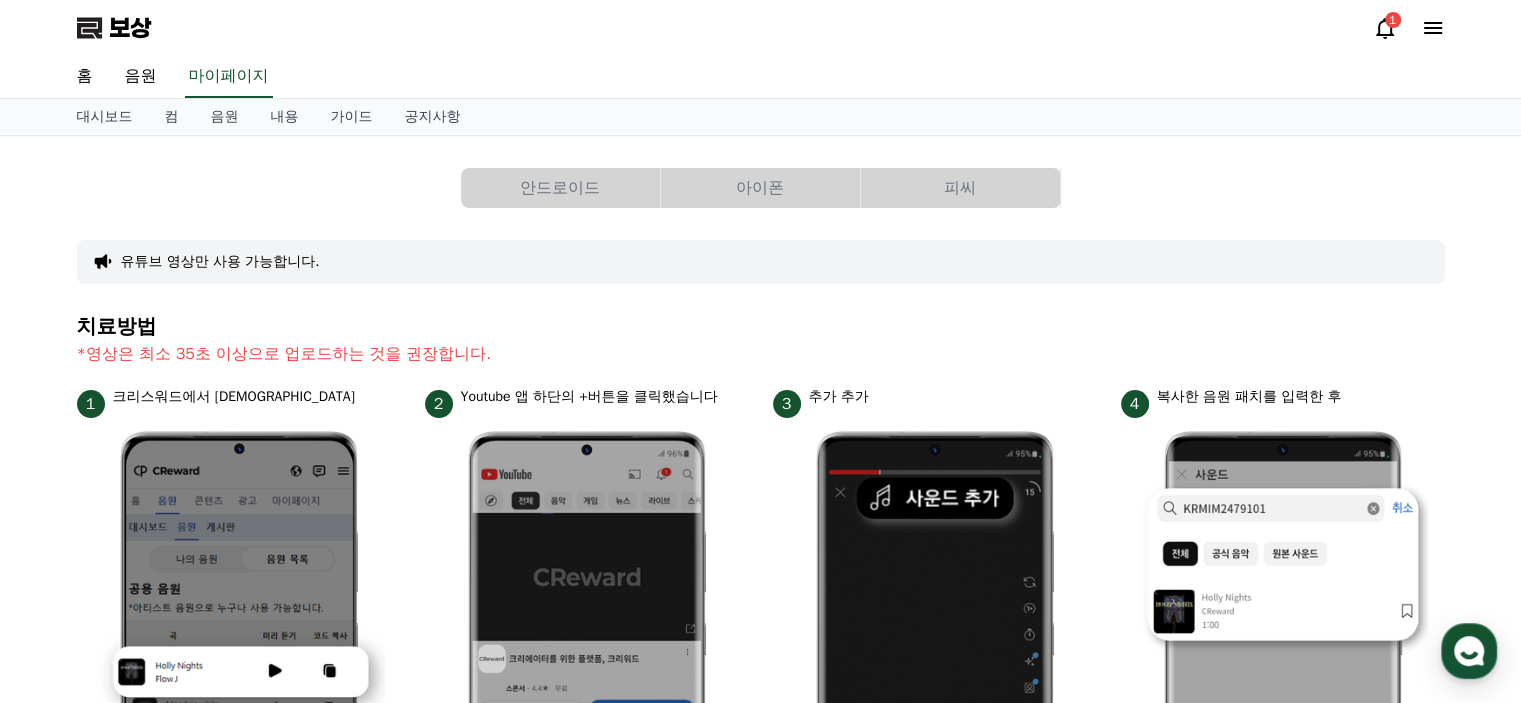 select on "**********" 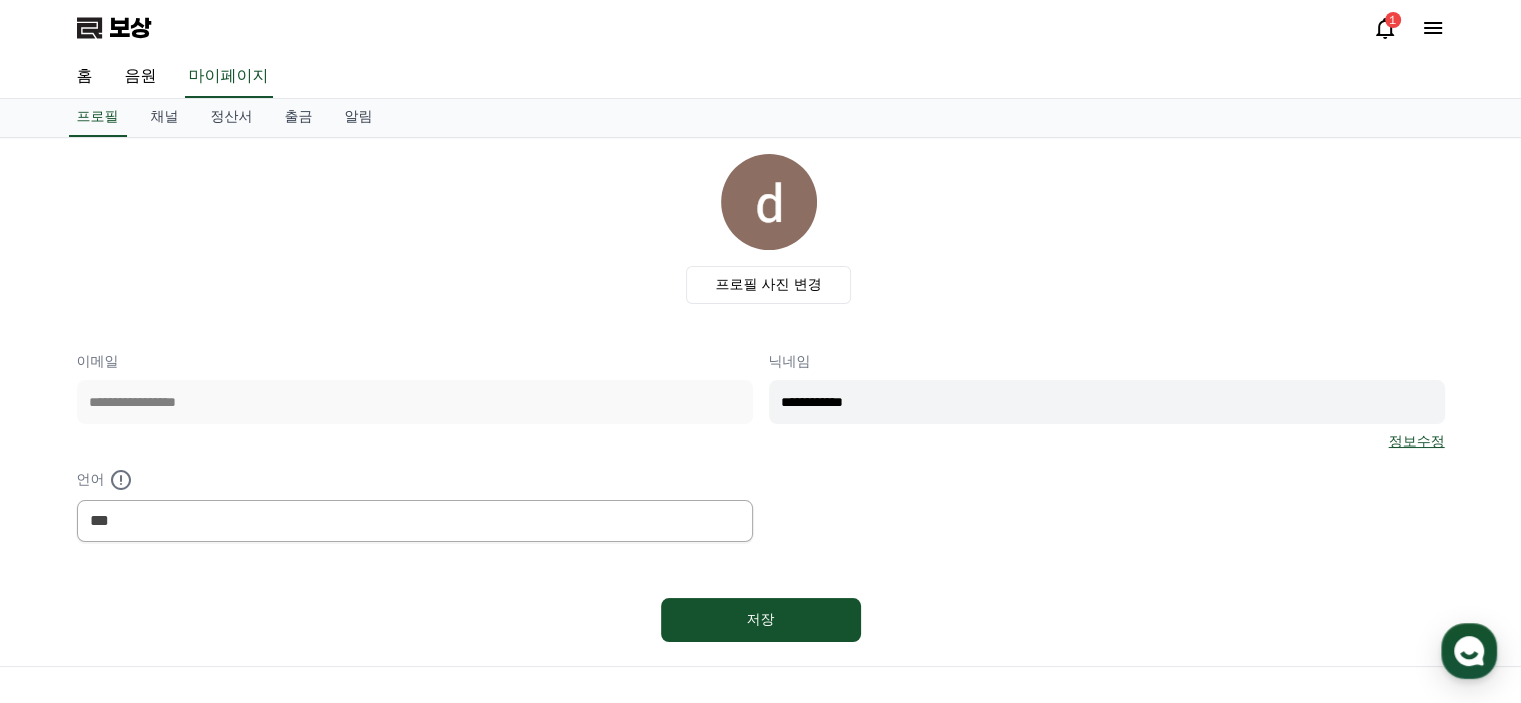 scroll, scrollTop: 100, scrollLeft: 0, axis: vertical 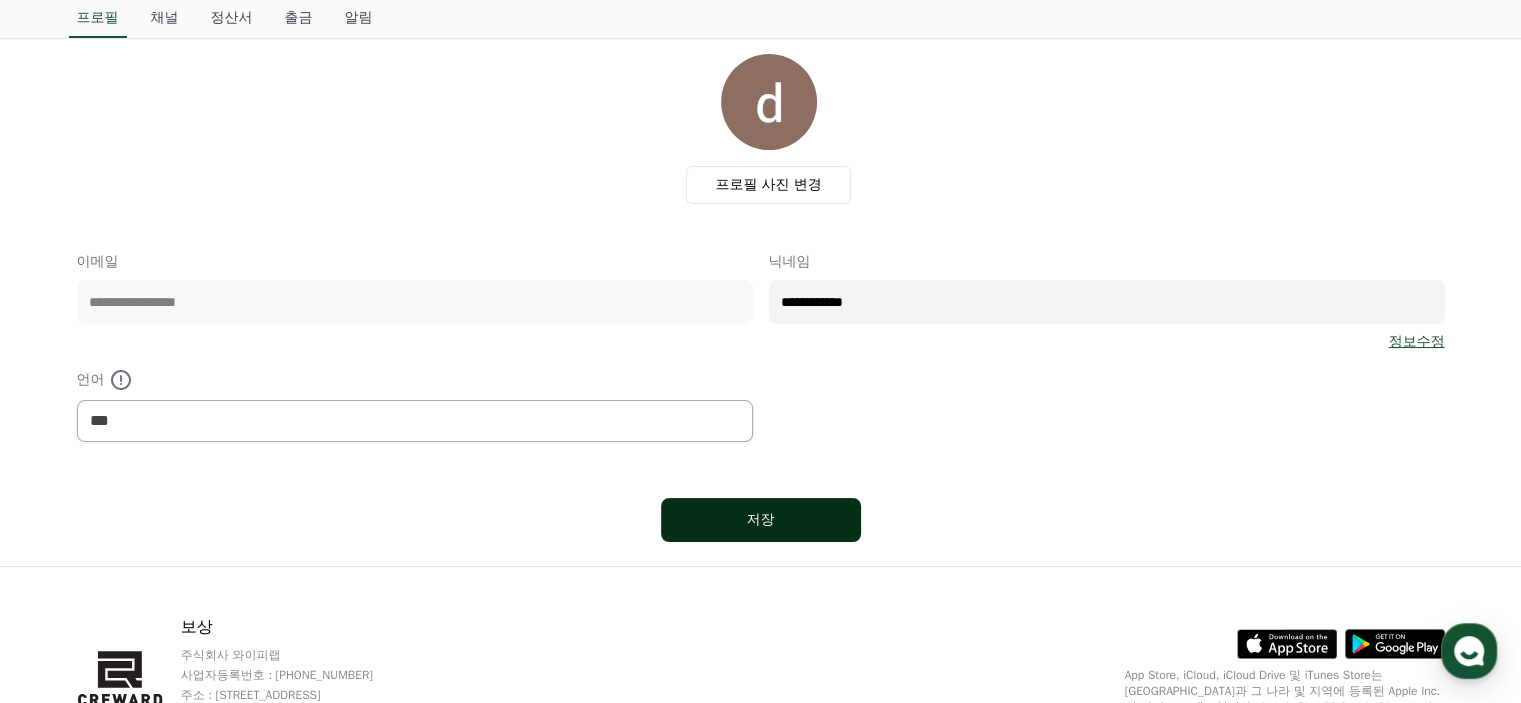 click on "저장" at bounding box center [761, 520] 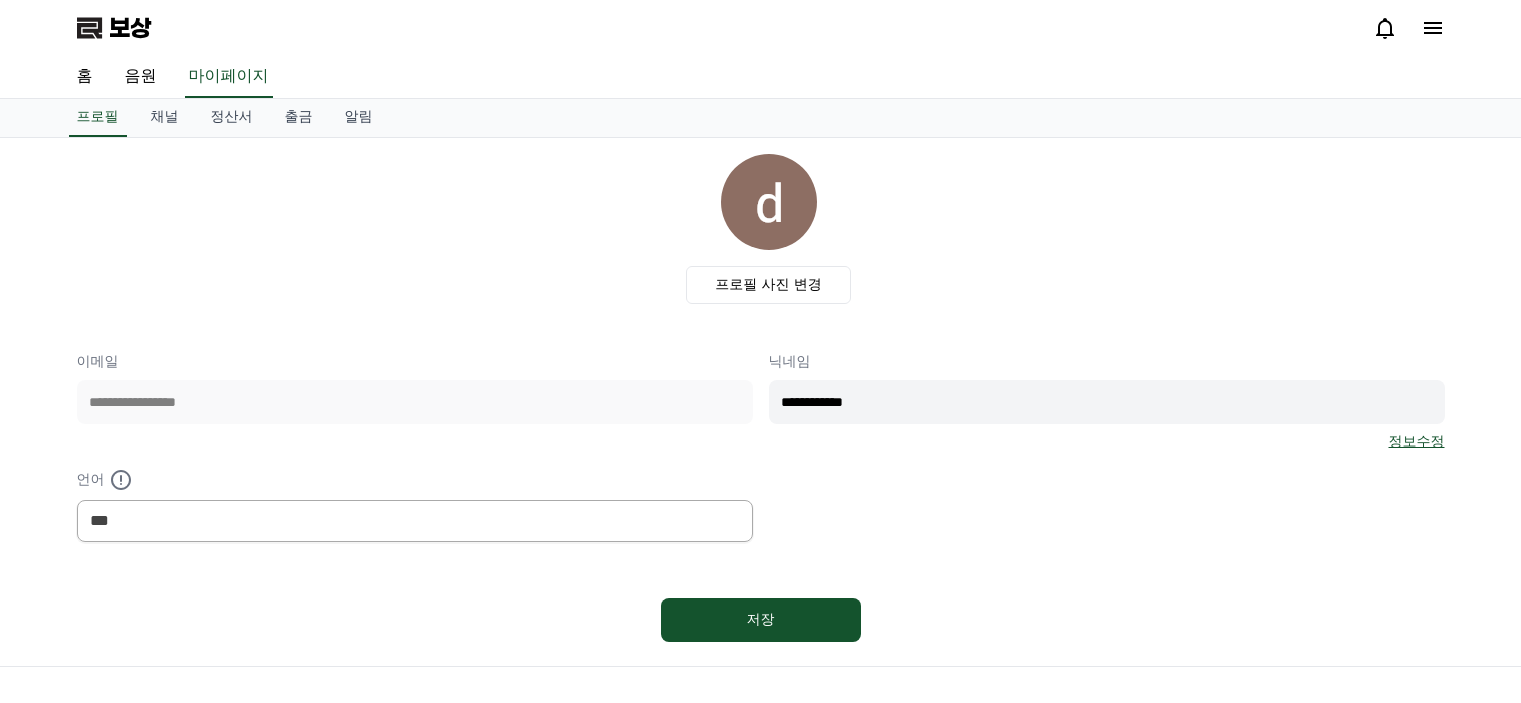 select on "**********" 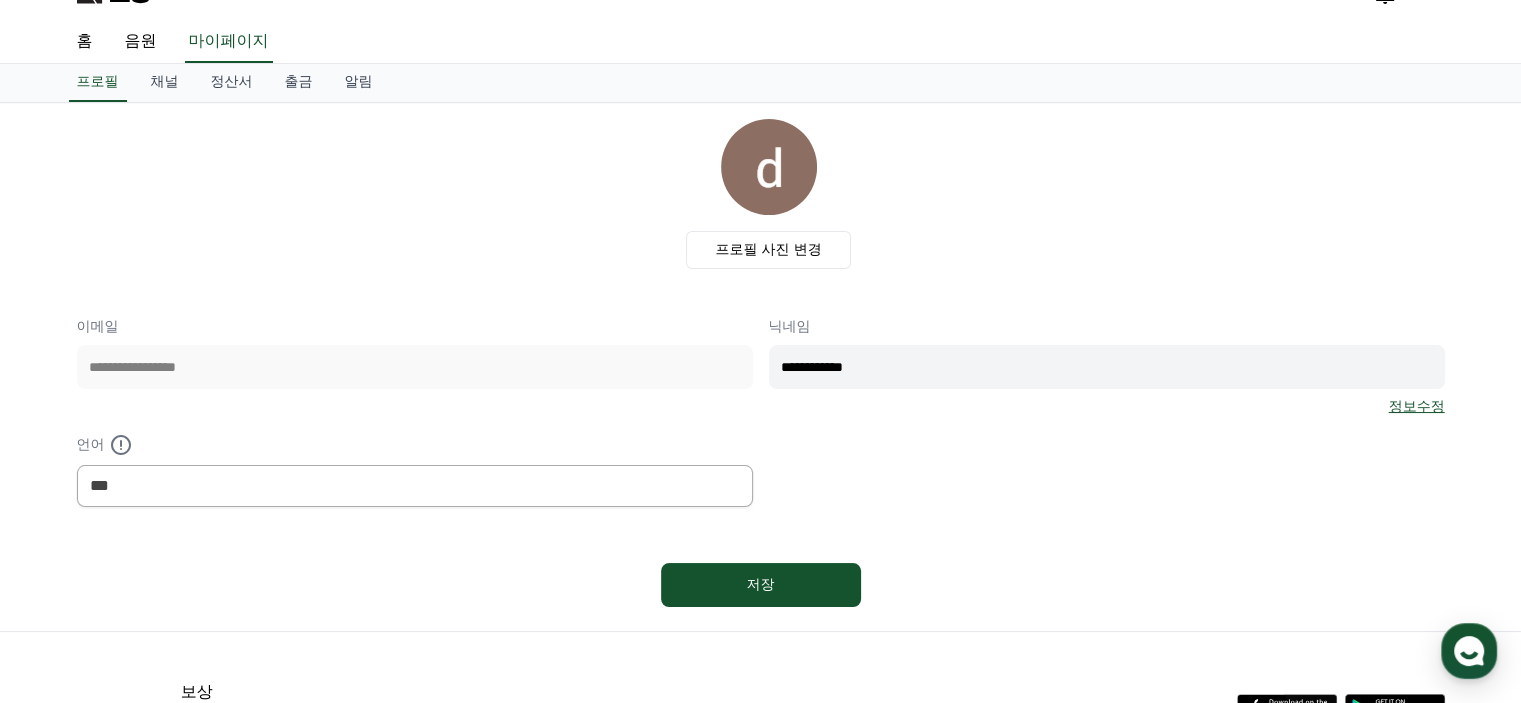 scroll, scrollTop: 0, scrollLeft: 0, axis: both 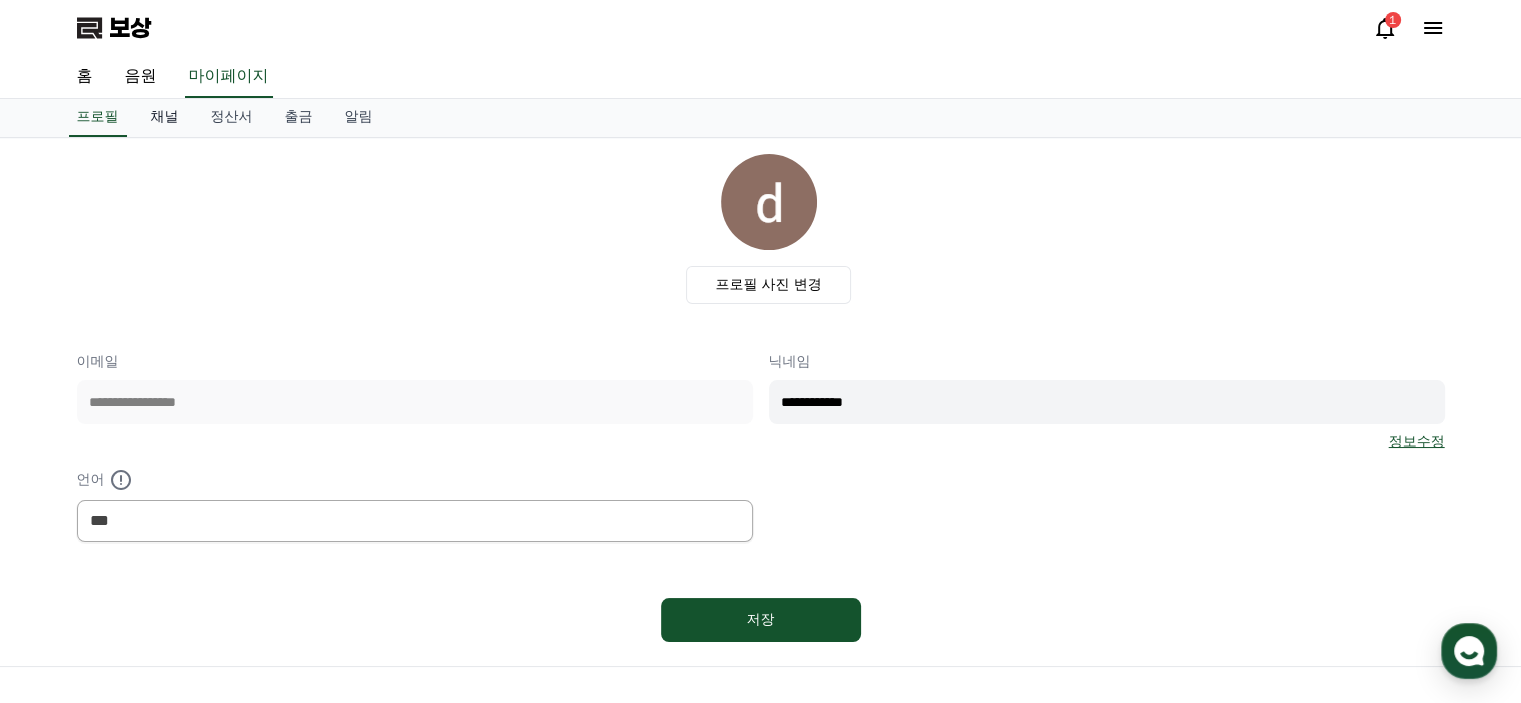 click on "채널" at bounding box center [165, 116] 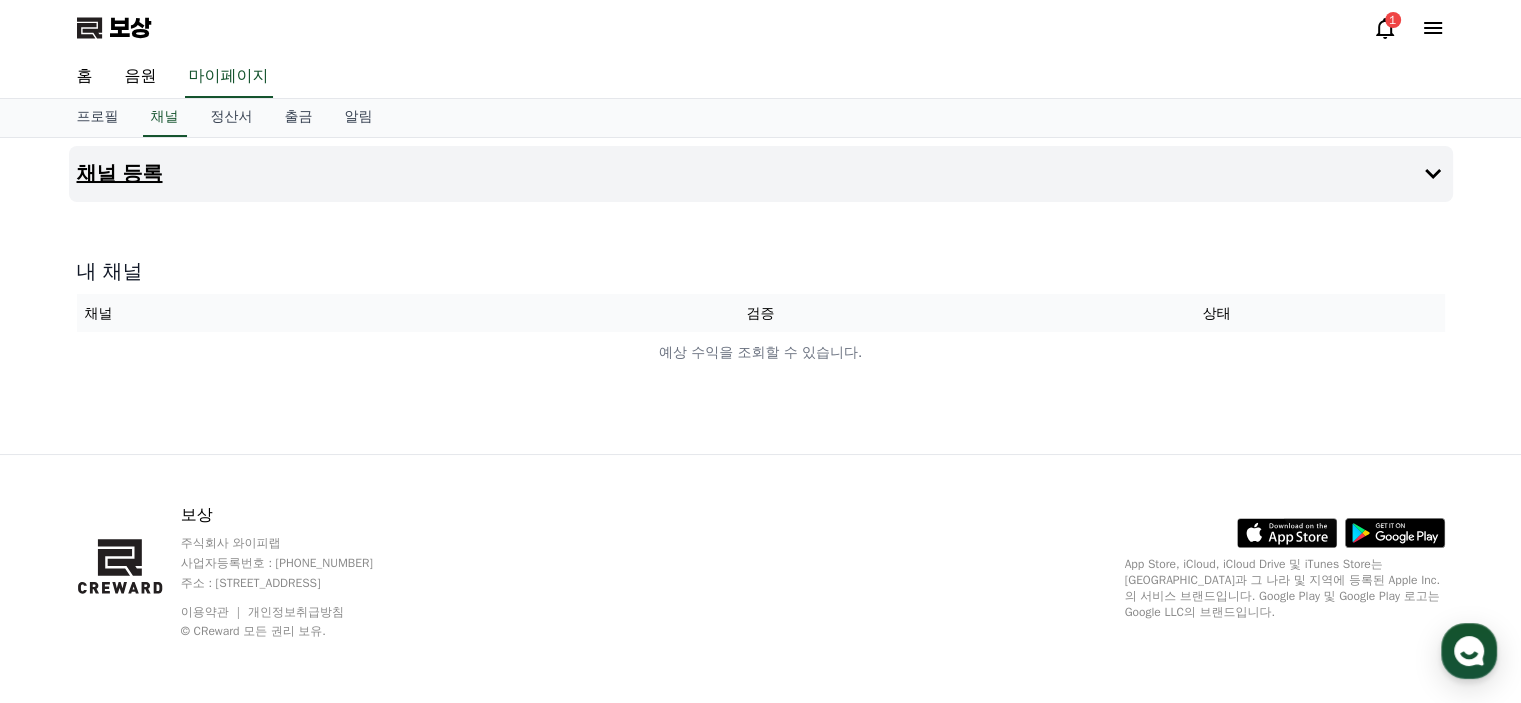 click on "채널 등록" at bounding box center [120, 173] 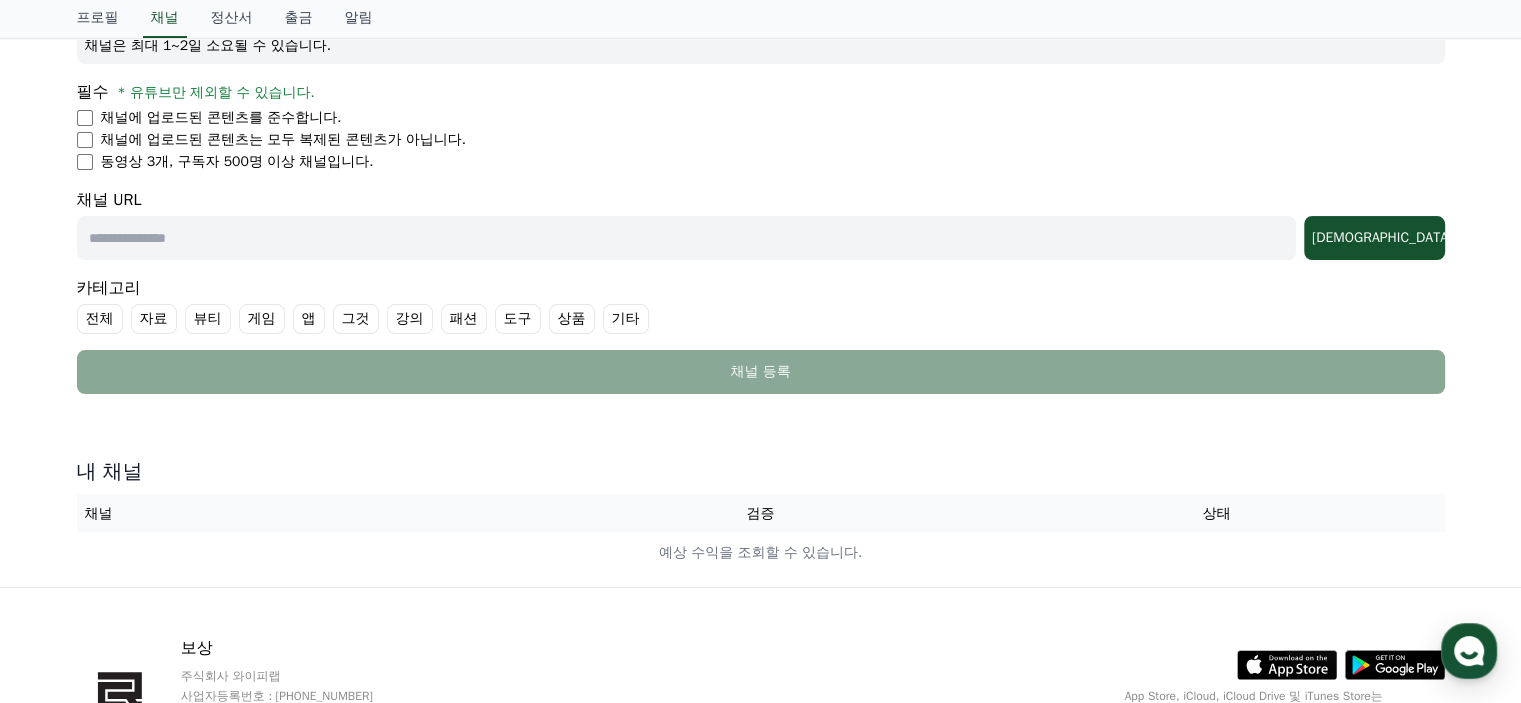 scroll, scrollTop: 400, scrollLeft: 0, axis: vertical 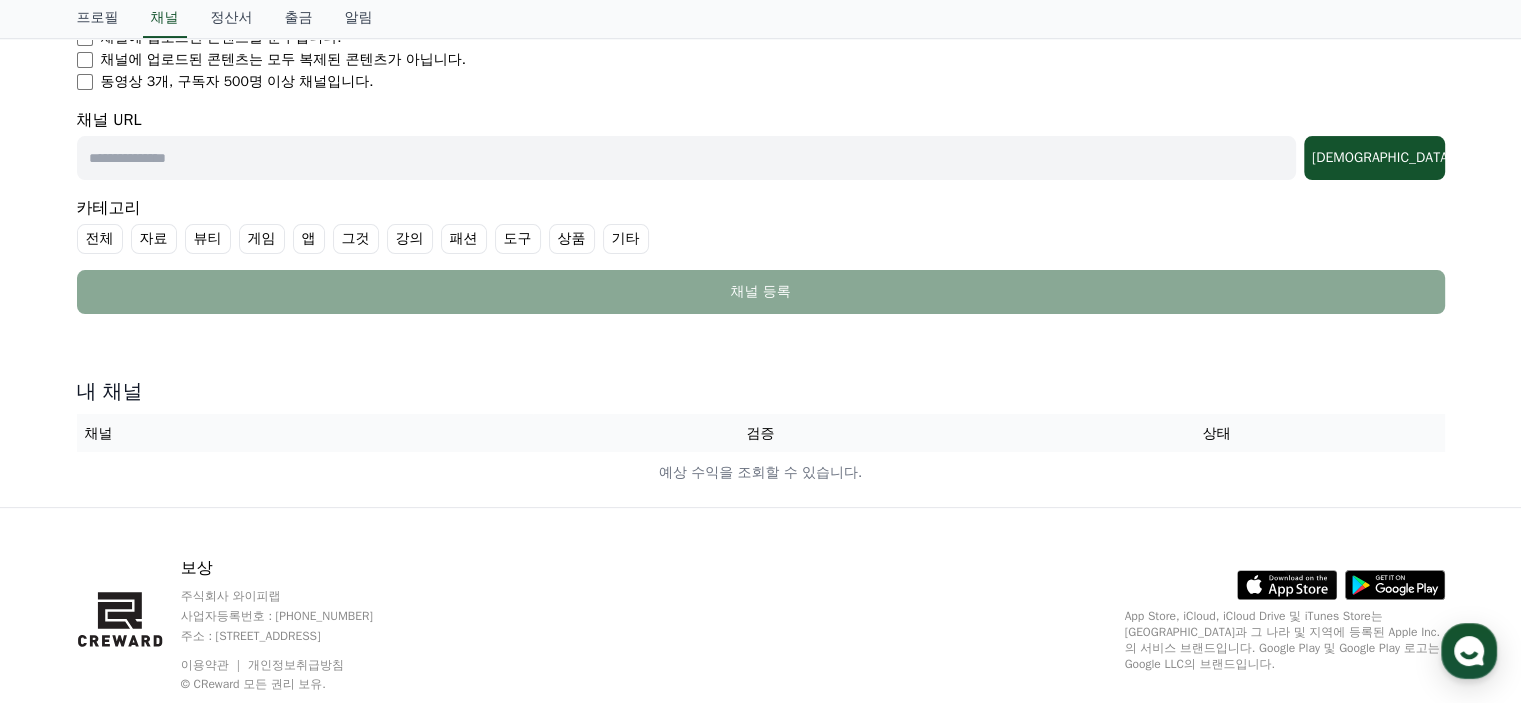 click on "그것" at bounding box center [356, 238] 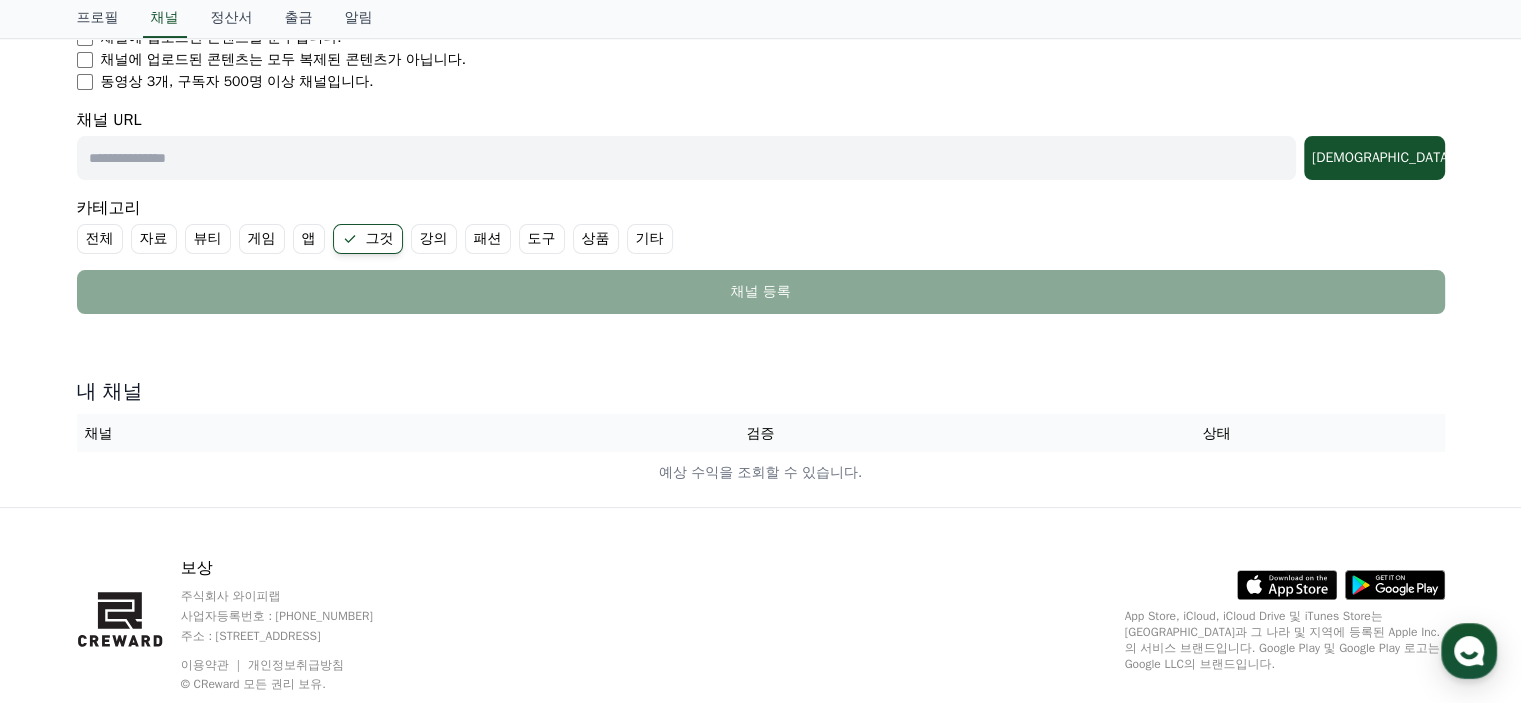 click on "기타" at bounding box center [650, 238] 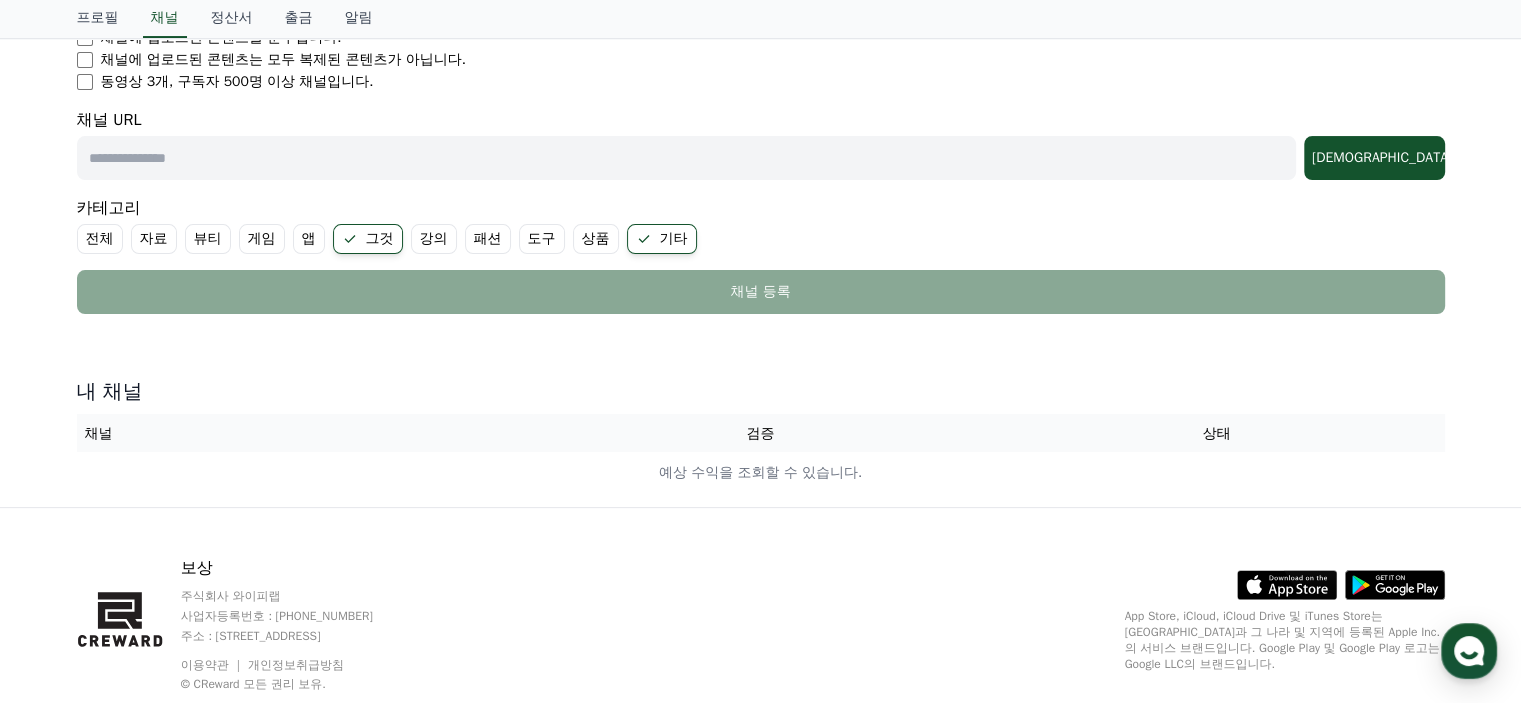click 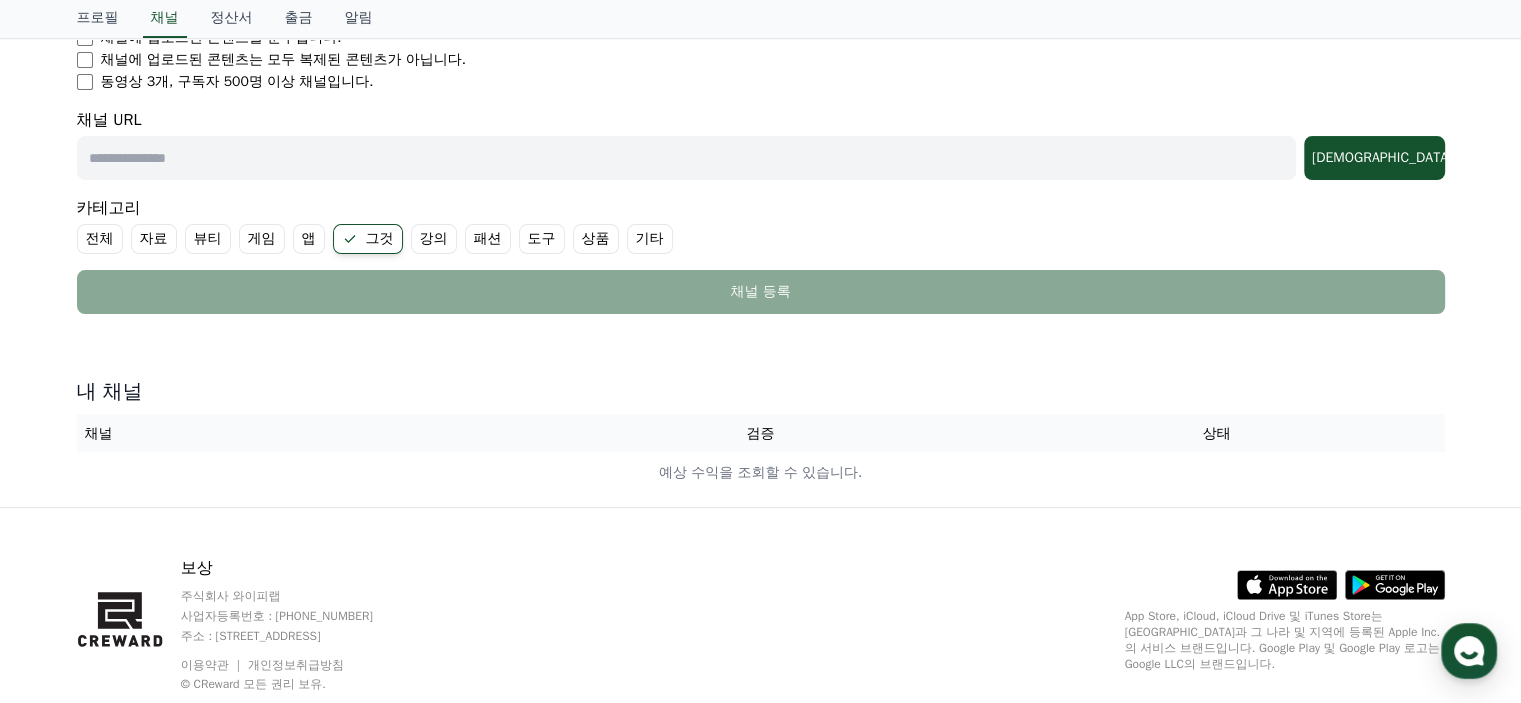 click 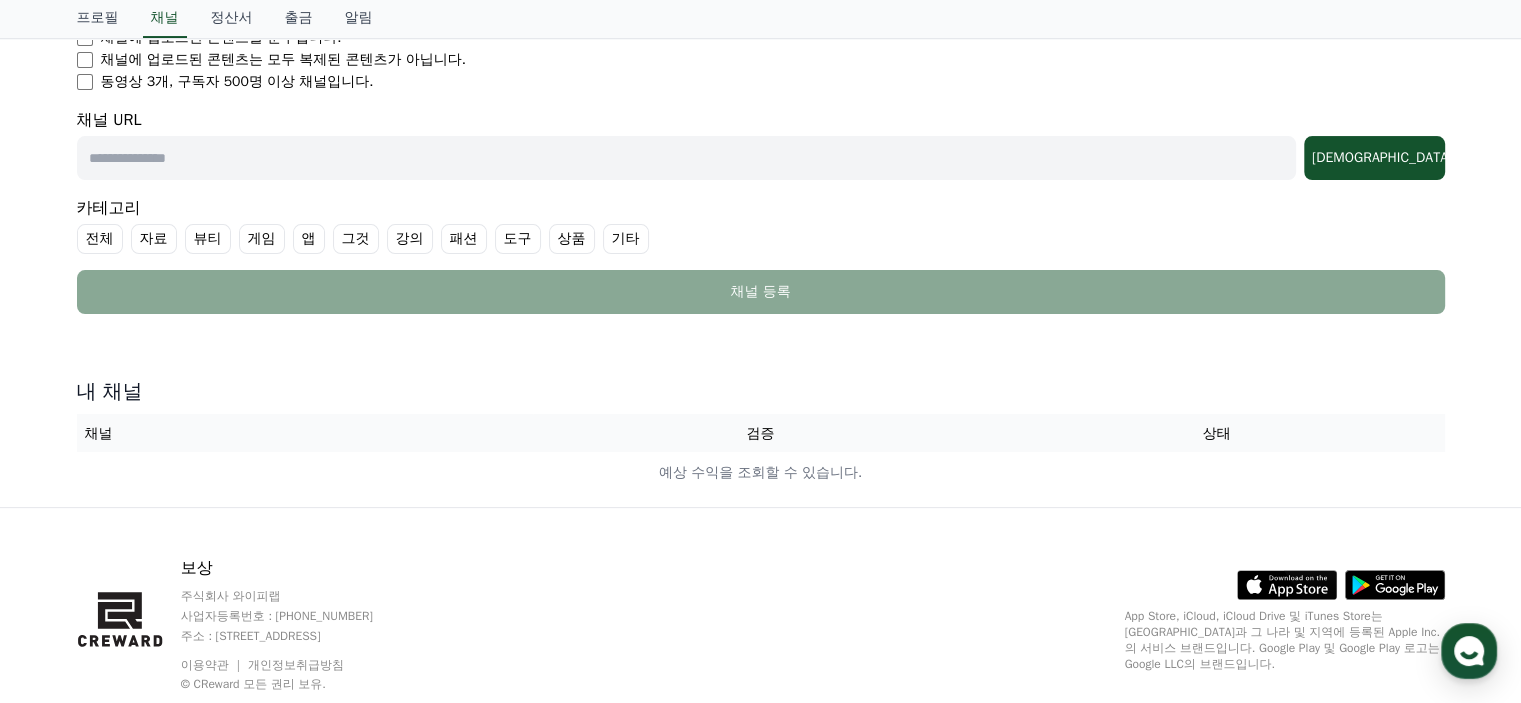 click at bounding box center (686, 158) 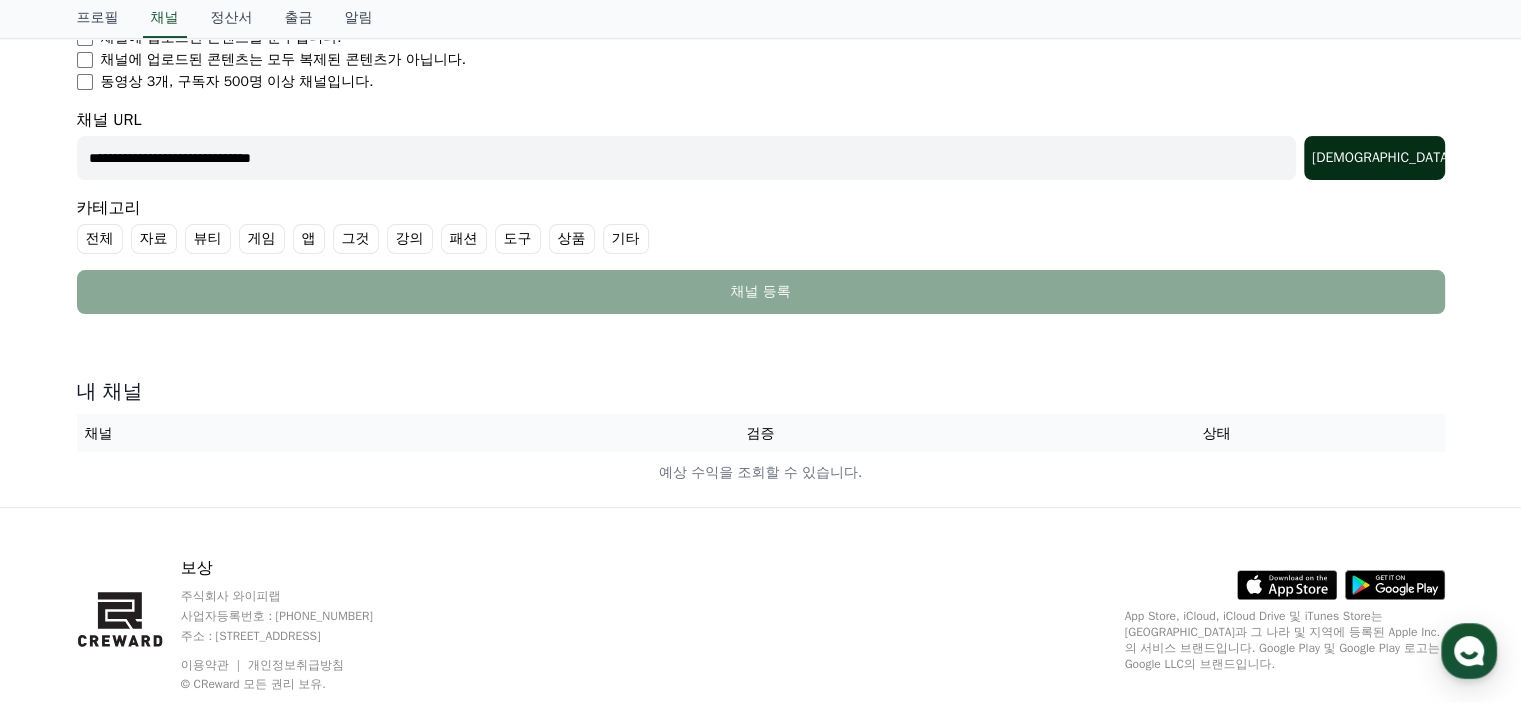 click on "조회" at bounding box center [1382, 157] 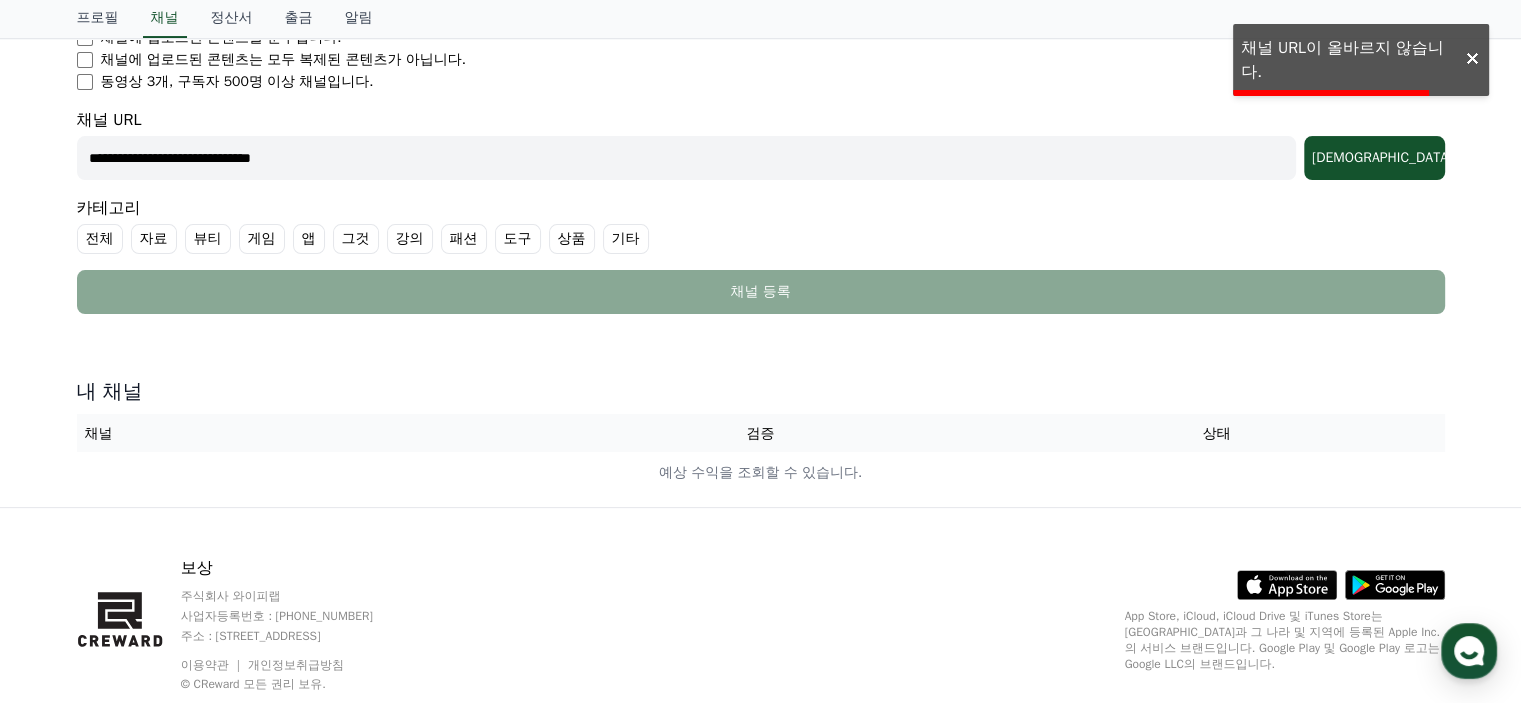 click at bounding box center [1473, 60] 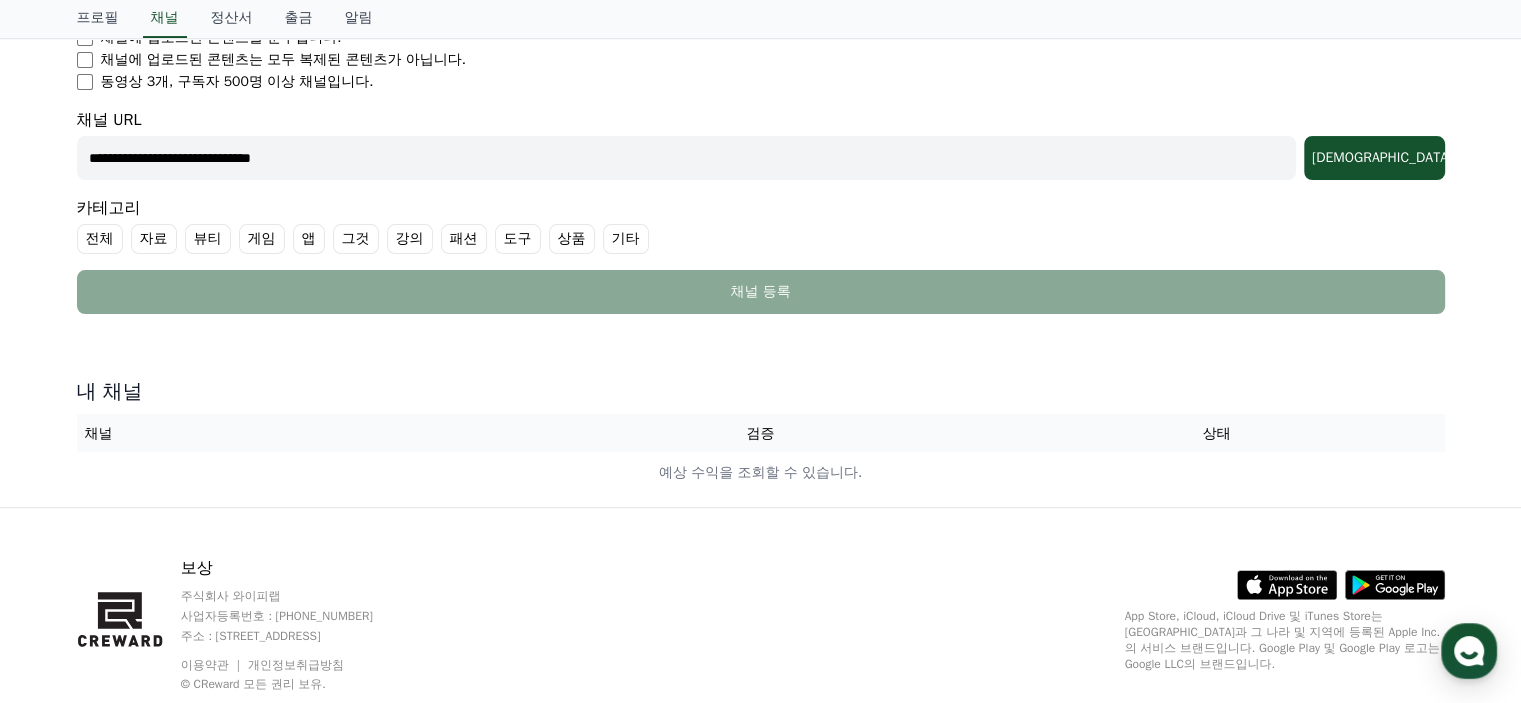 click on "**********" at bounding box center (686, 158) 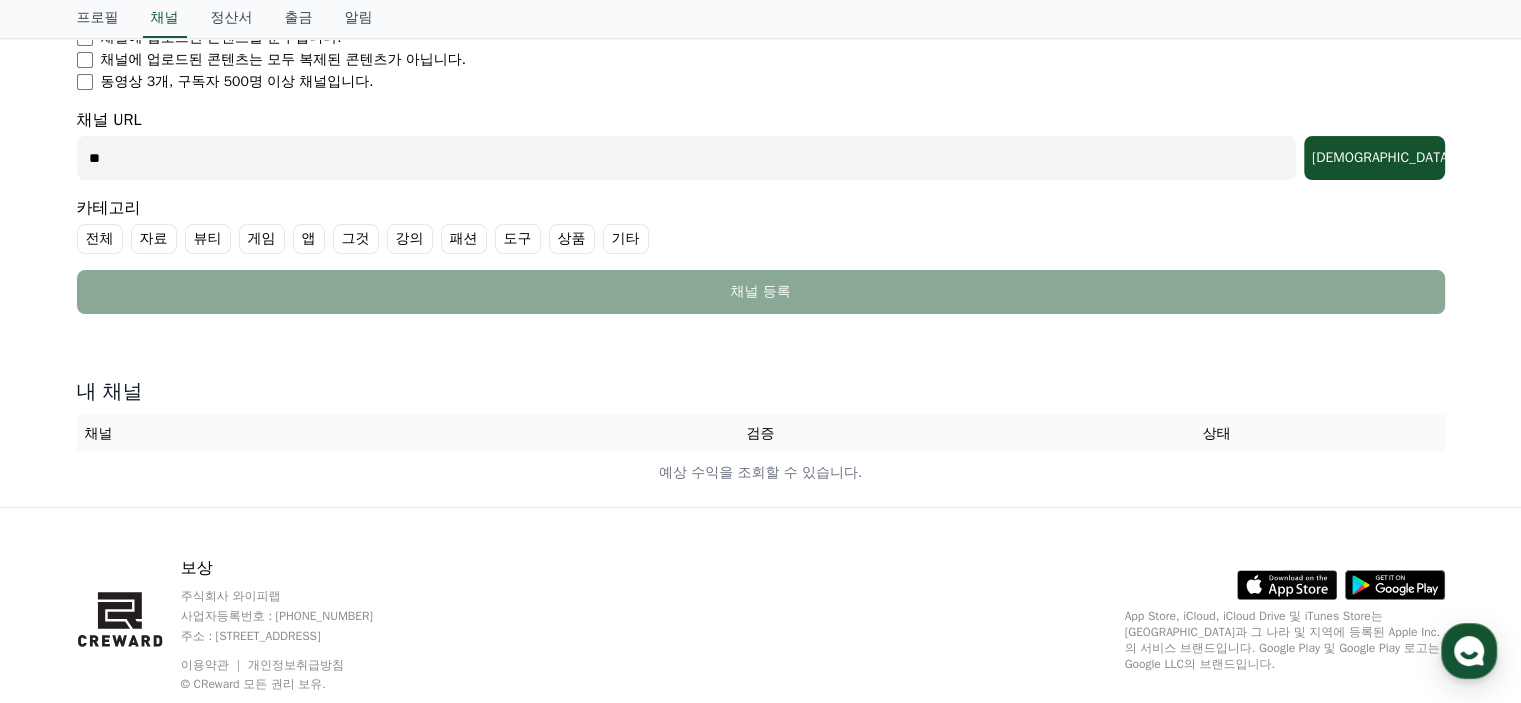 type on "*" 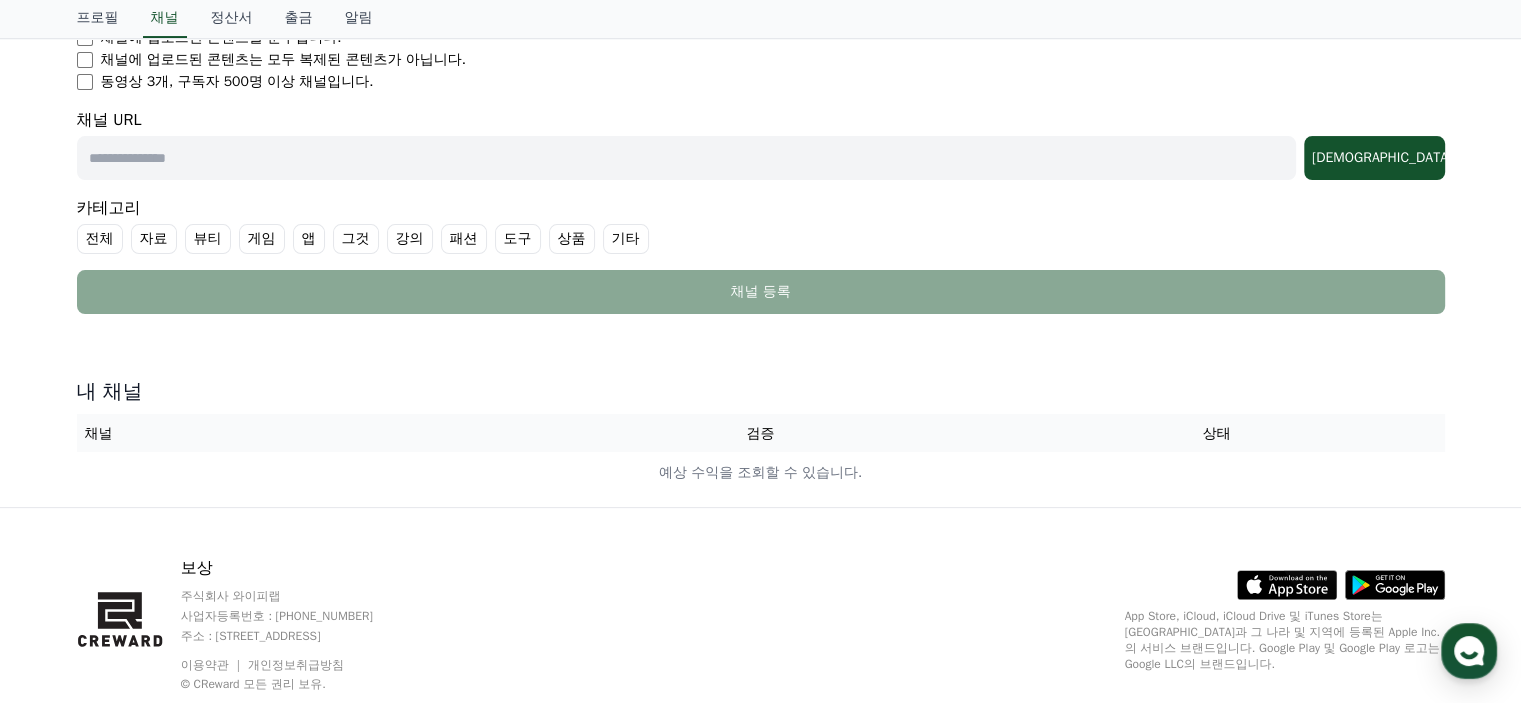 paste on "**********" 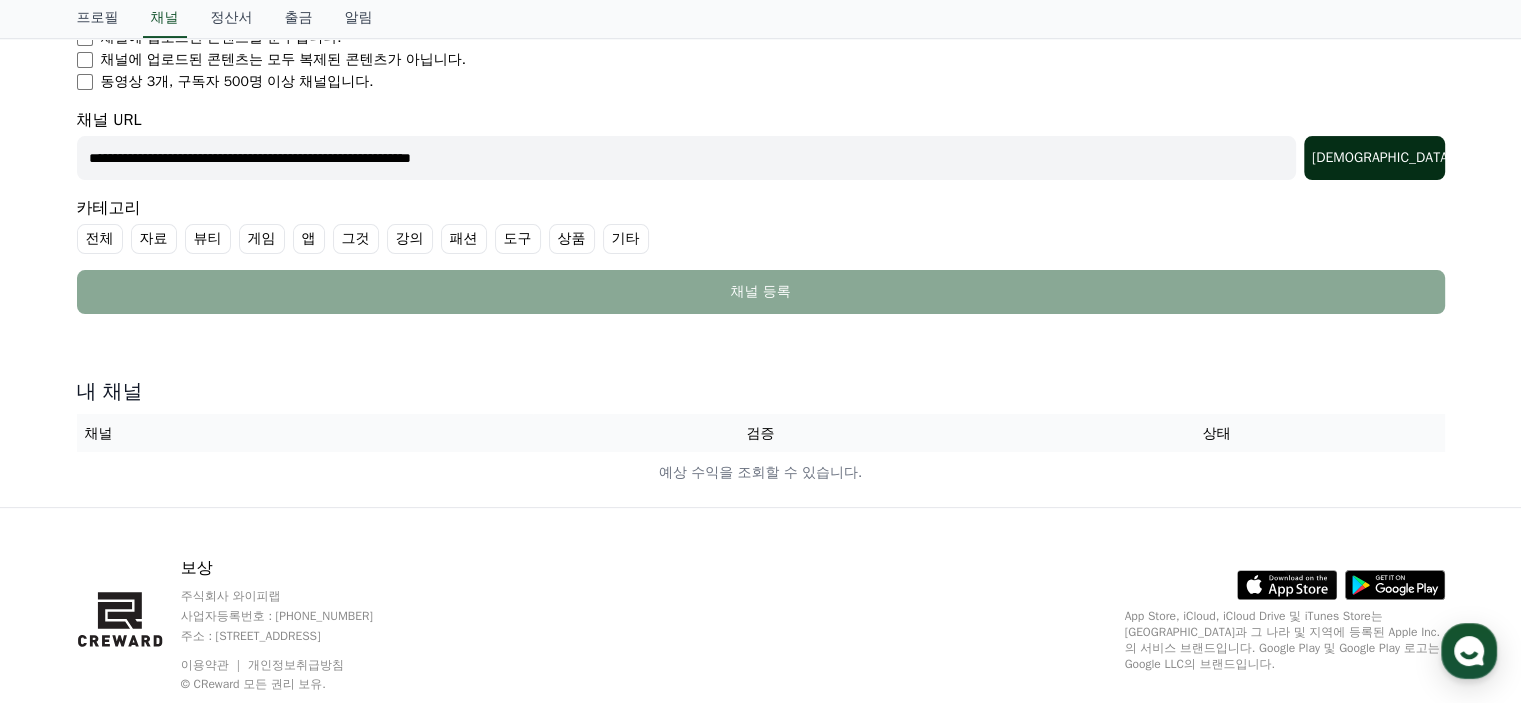 type on "**********" 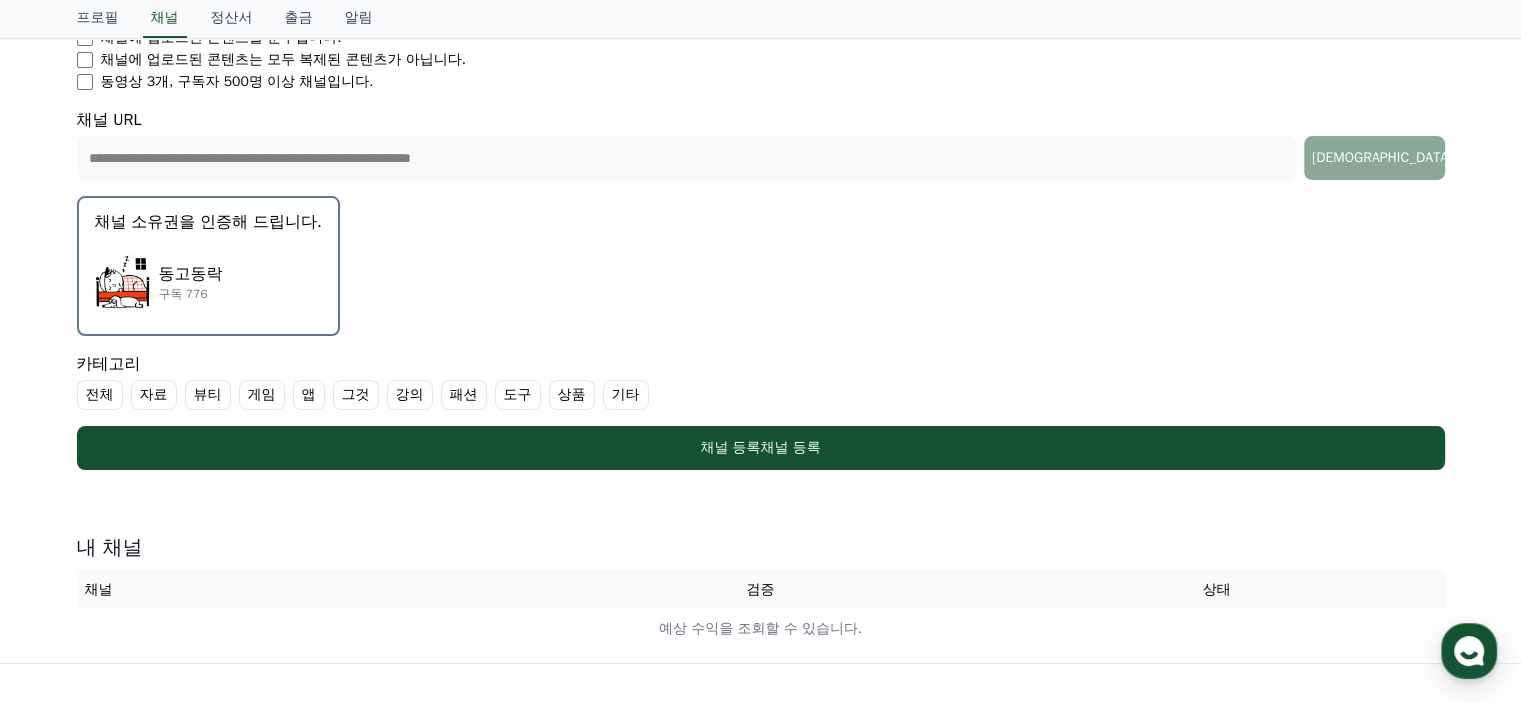 click on "동고동락" at bounding box center [191, 274] 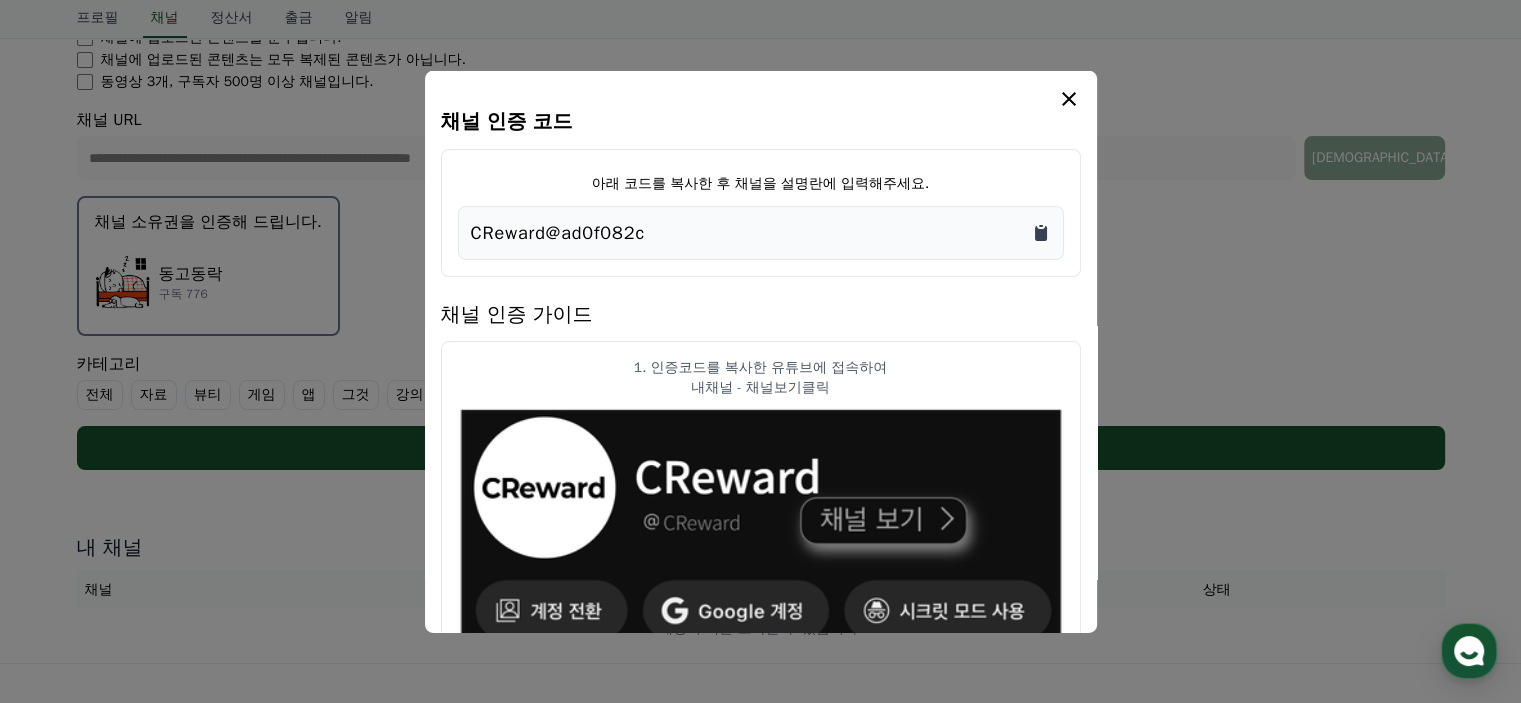click 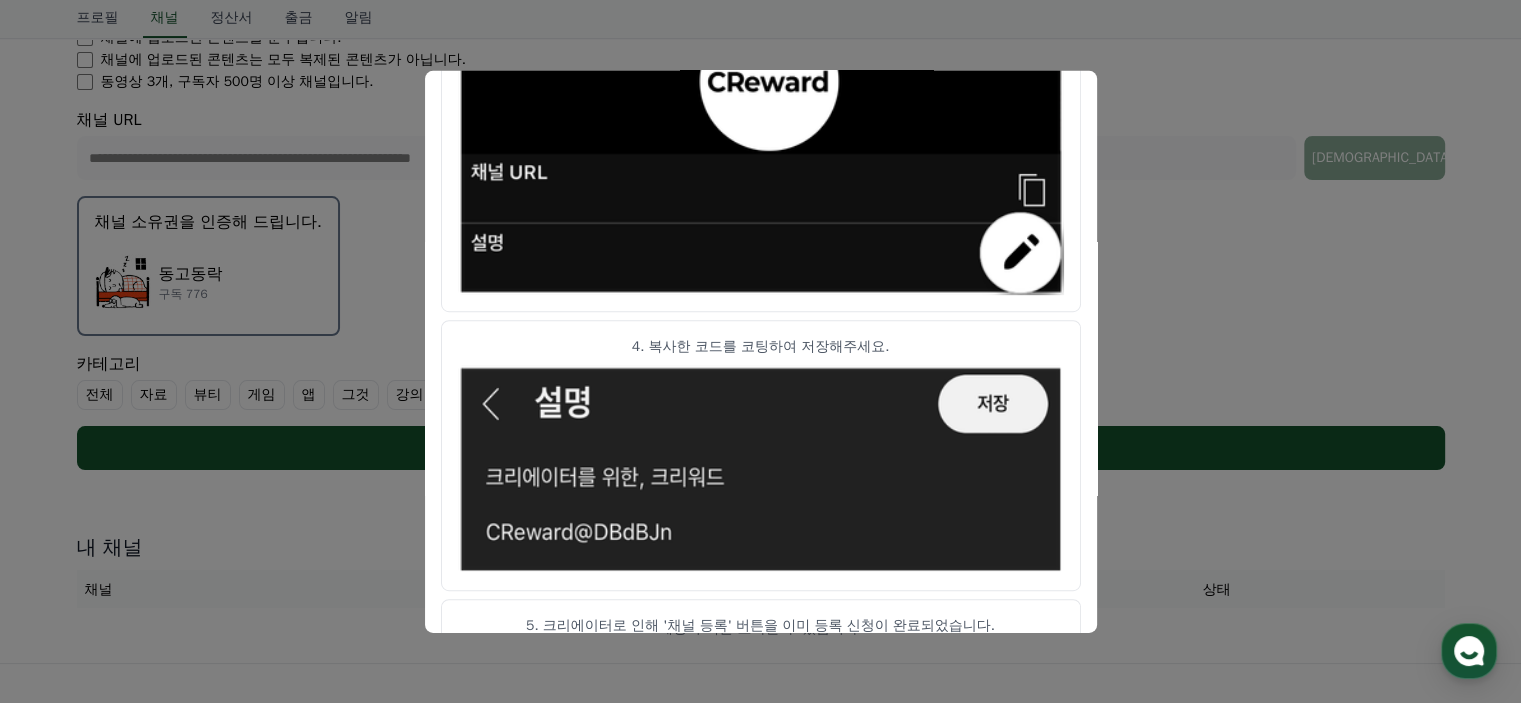 scroll, scrollTop: 1161, scrollLeft: 0, axis: vertical 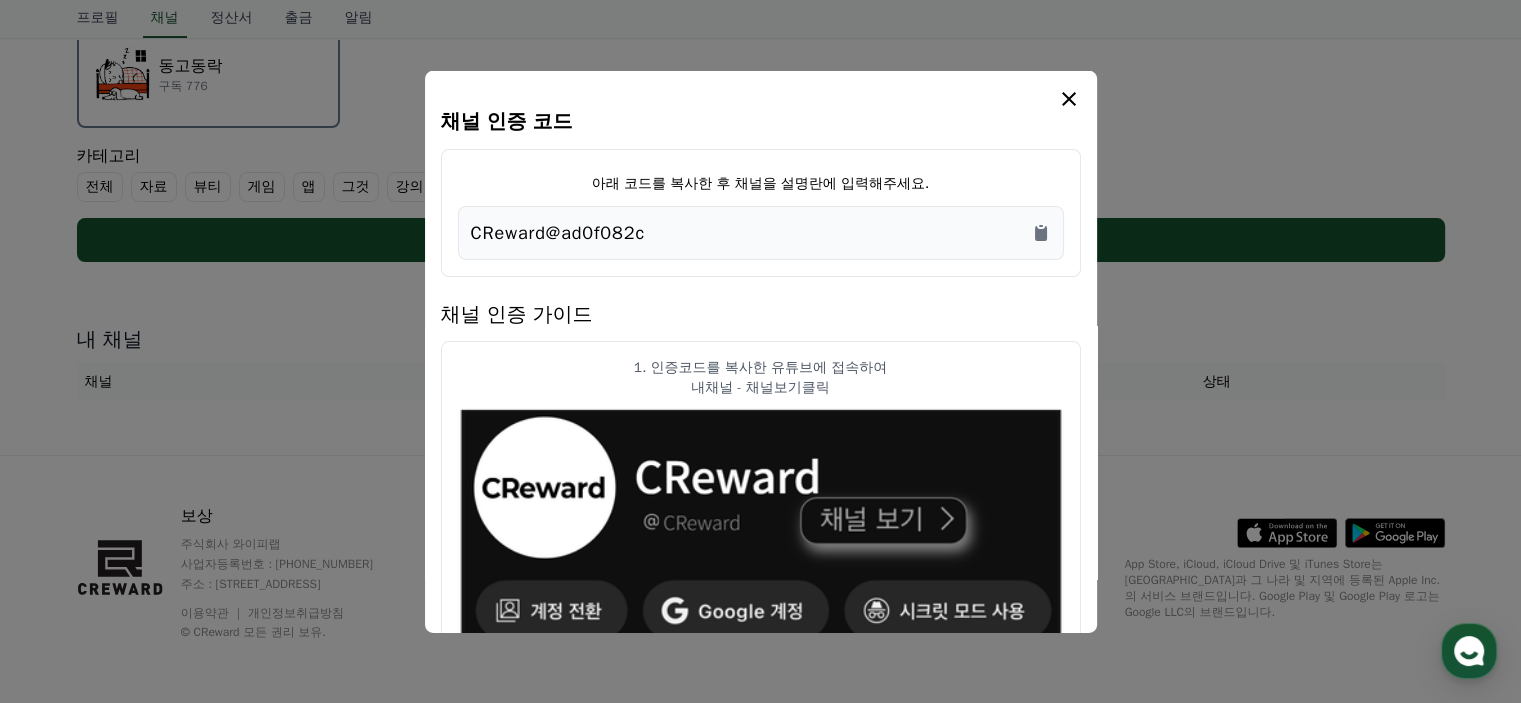 drag, startPoint x: 821, startPoint y: 94, endPoint x: 812, endPoint y: 187, distance: 93.43447 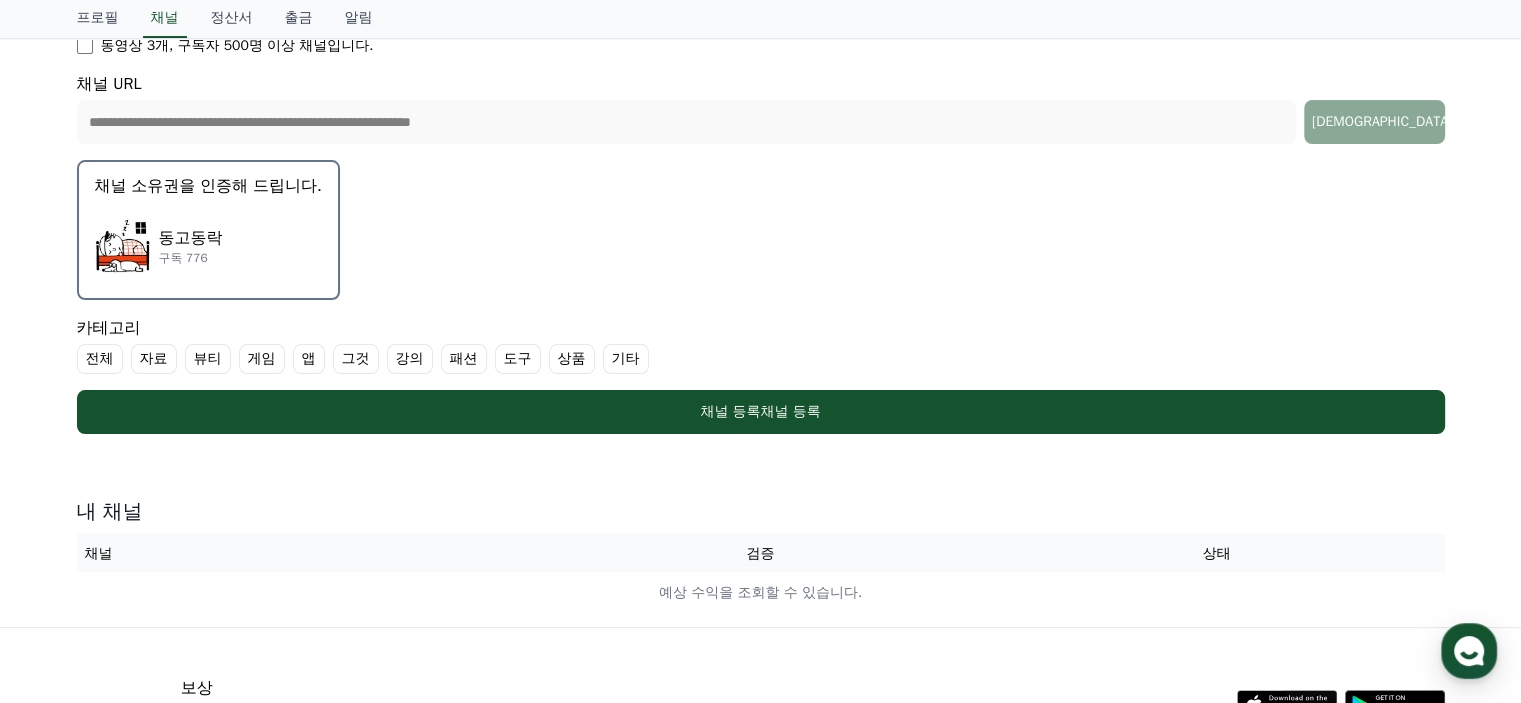 scroll, scrollTop: 408, scrollLeft: 0, axis: vertical 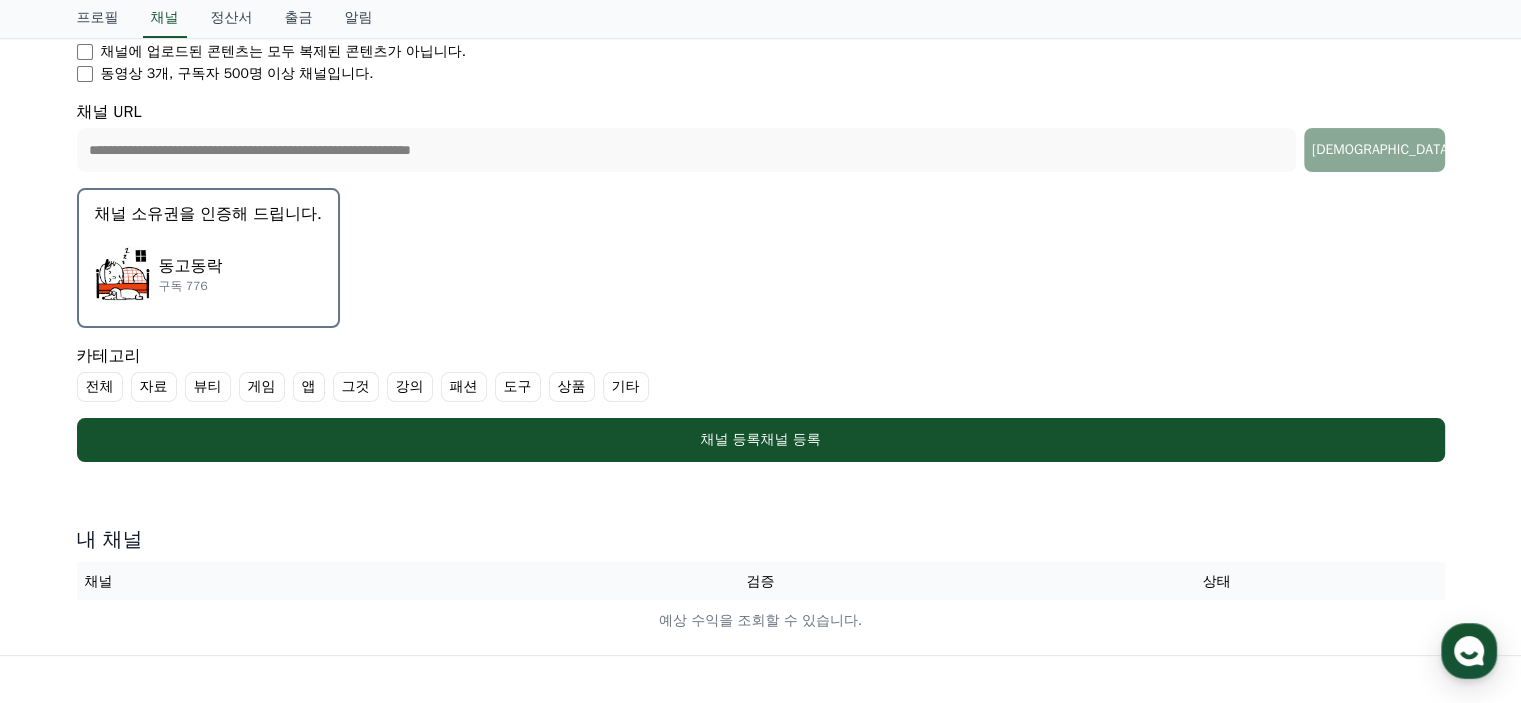 click on "**********" at bounding box center (761, 140) 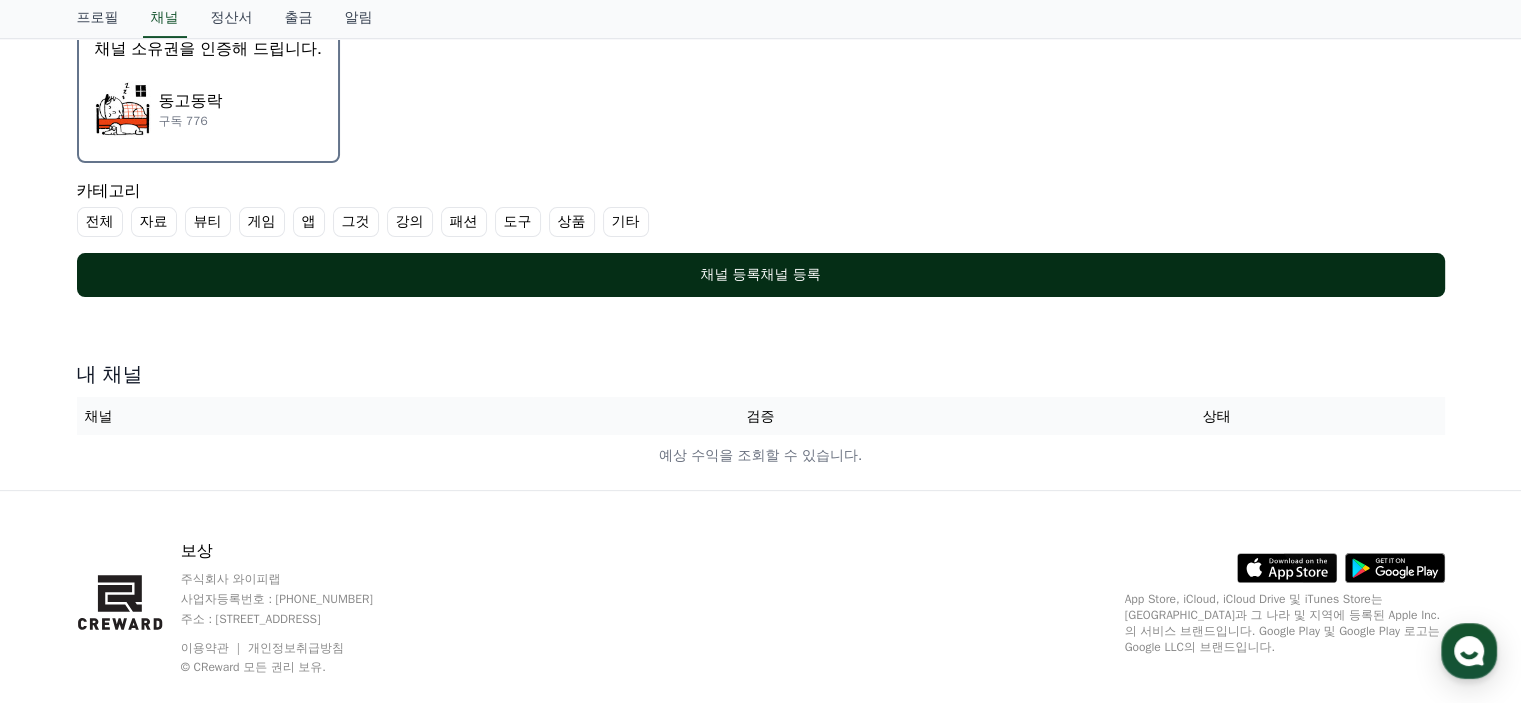 scroll, scrollTop: 608, scrollLeft: 0, axis: vertical 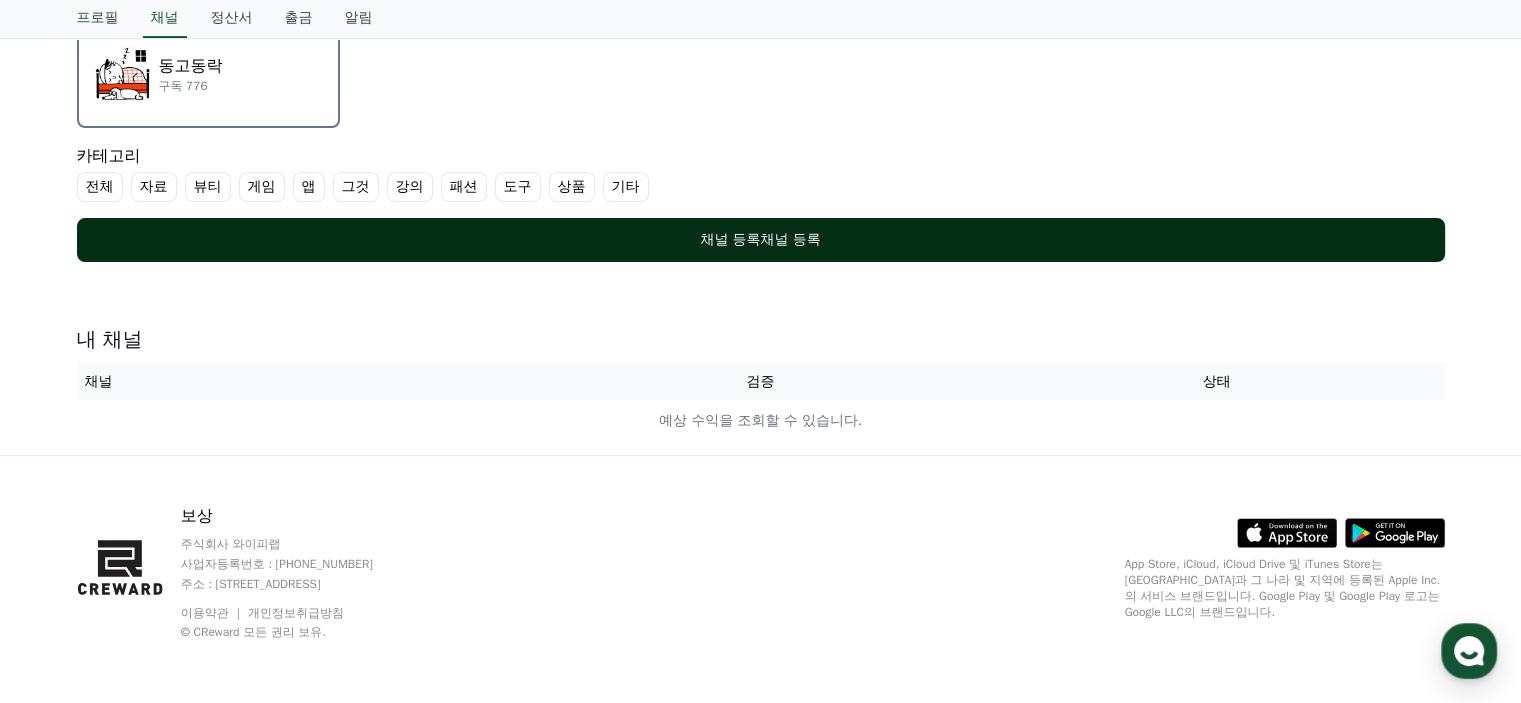 click on "채널 등록" at bounding box center (791, 239) 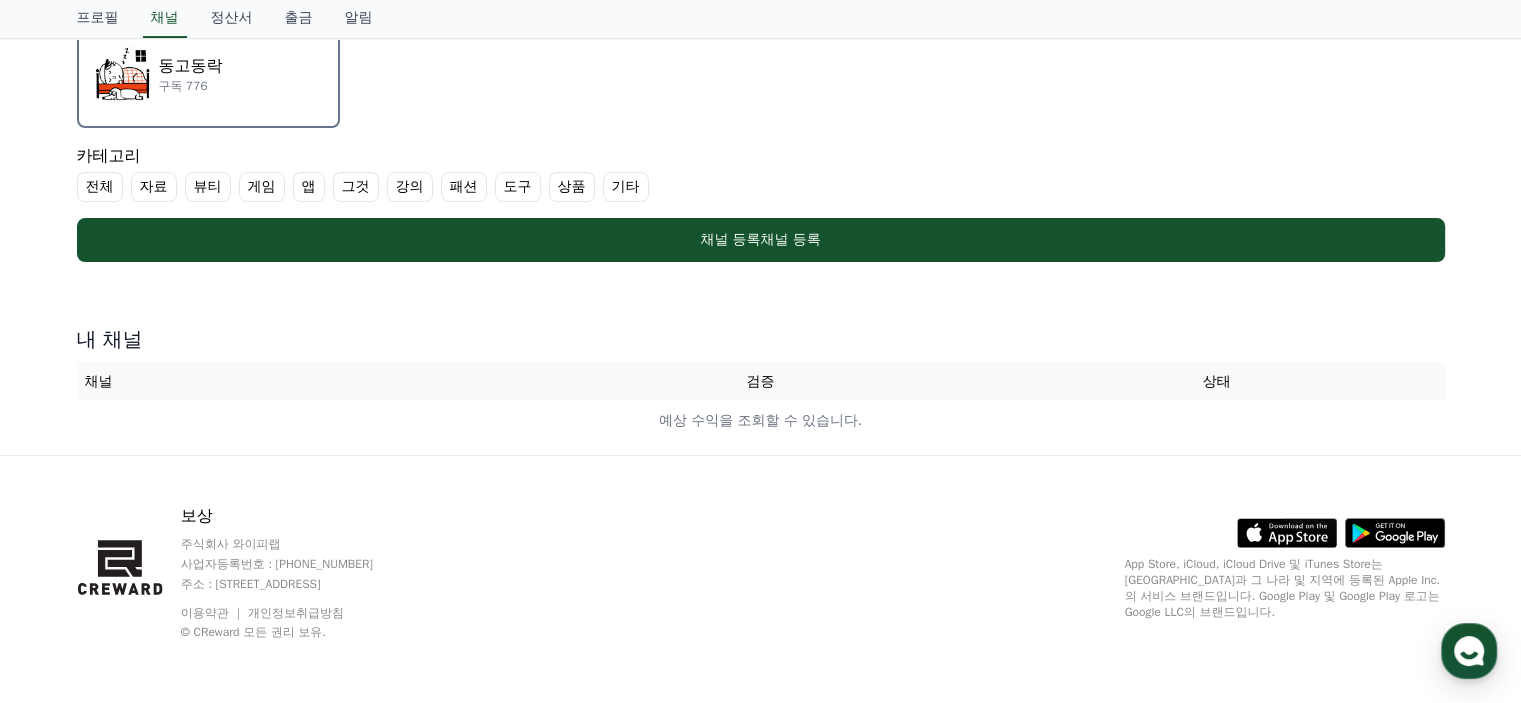click on "기타" at bounding box center [626, 186] 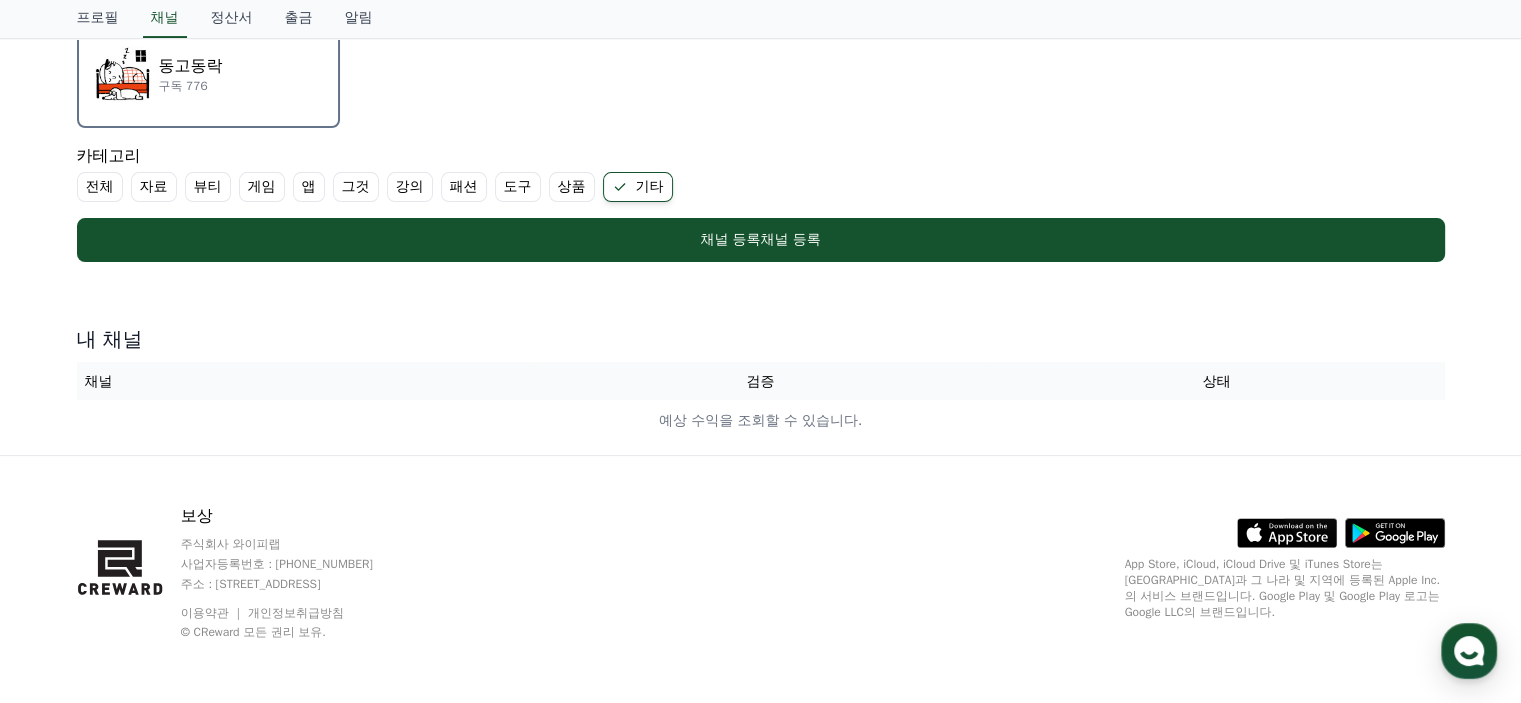click on "그것" at bounding box center [356, 186] 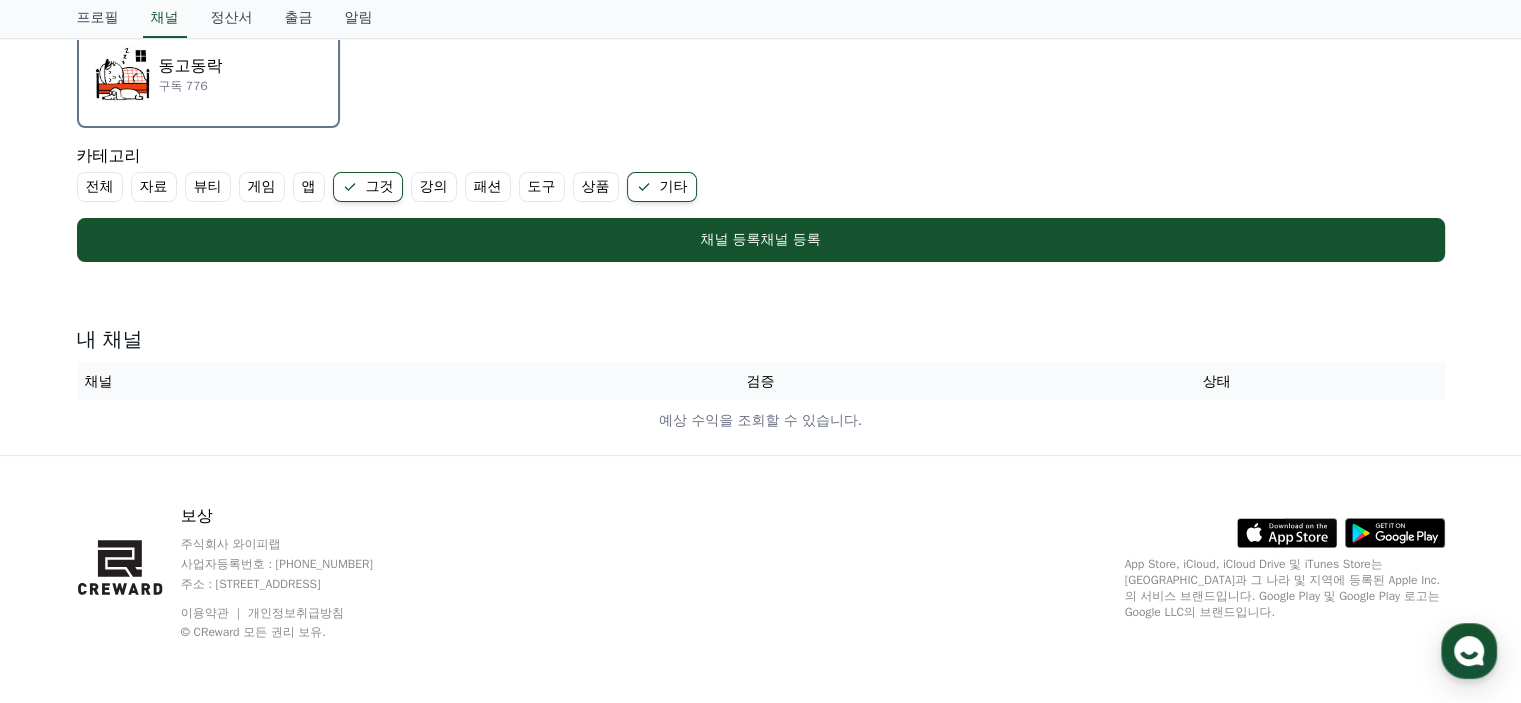 click on "기타" at bounding box center [662, 187] 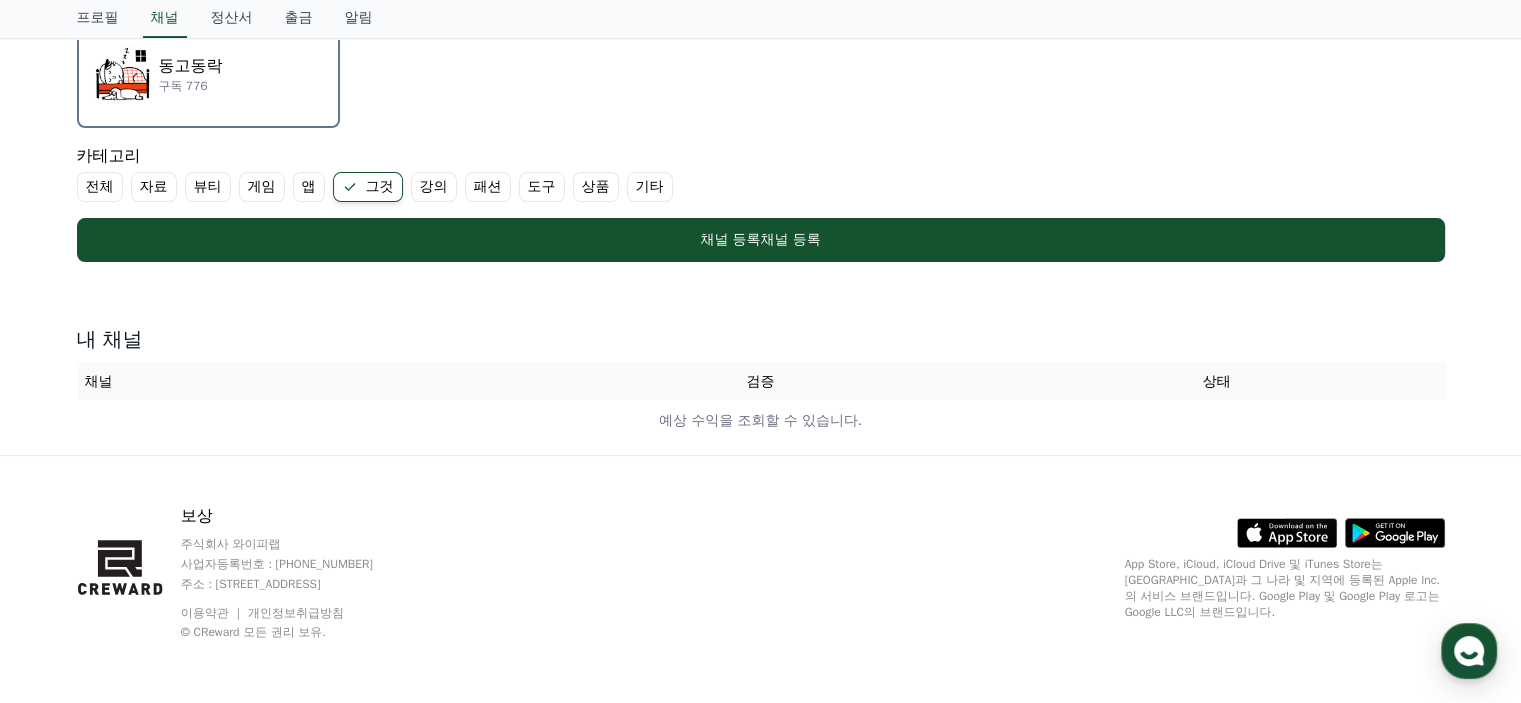 click on "자료" at bounding box center (154, 186) 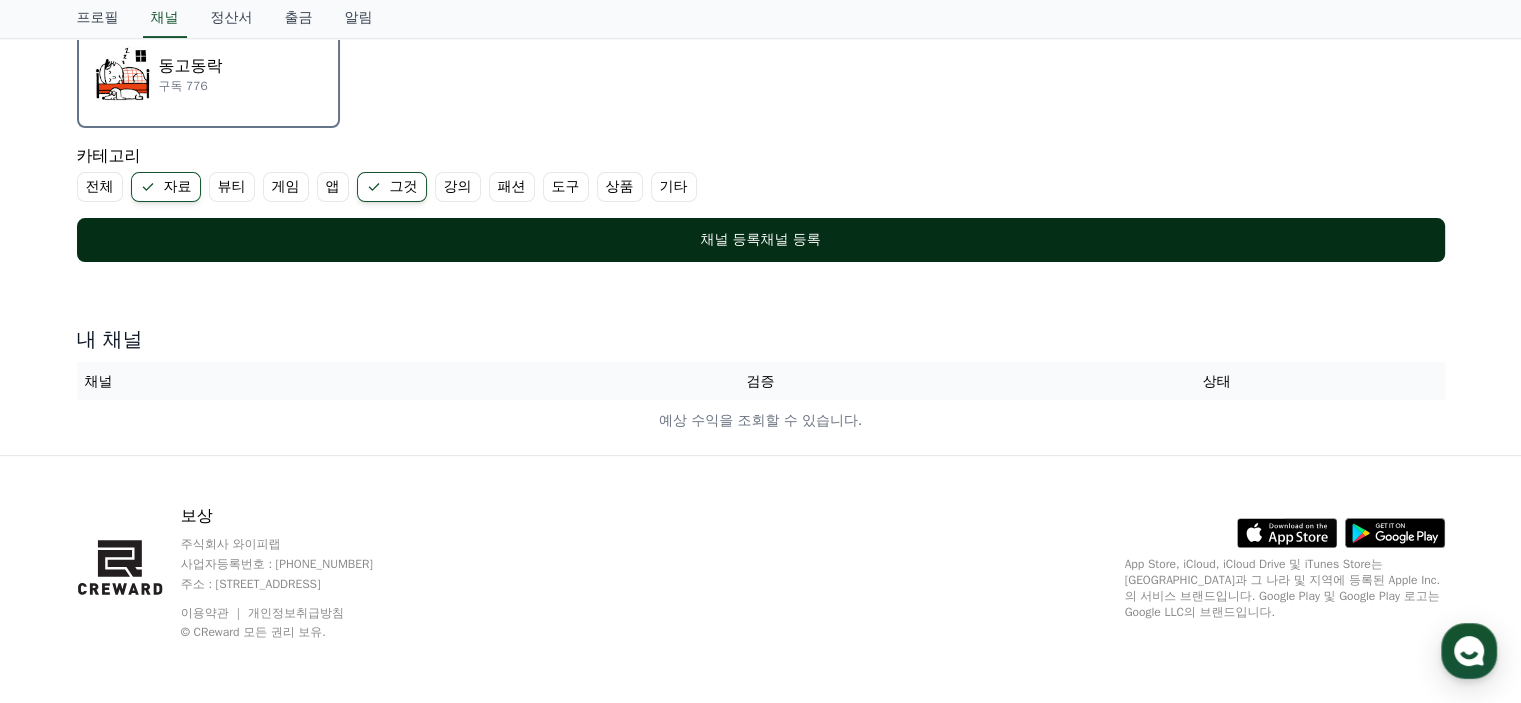 click on "채널 등록 채널 등록" at bounding box center [761, 240] 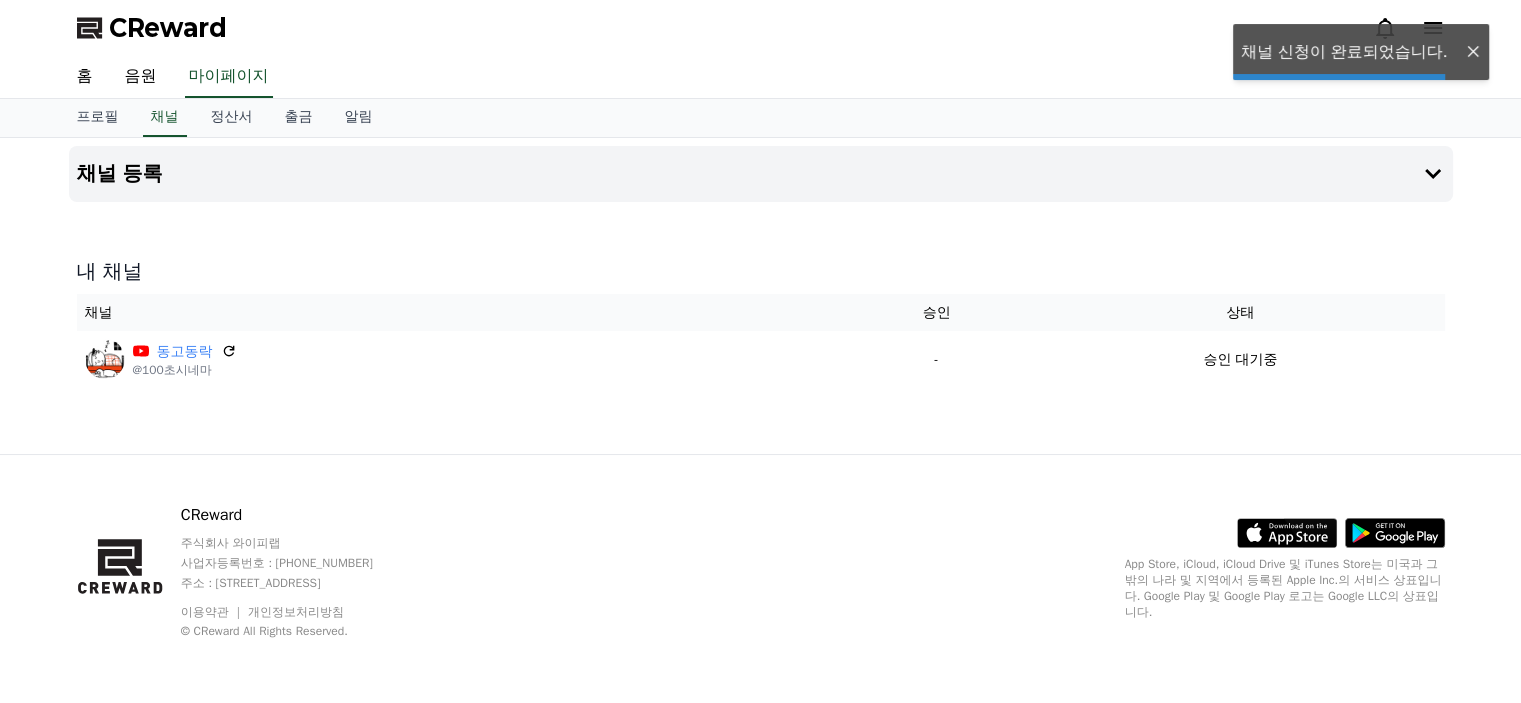scroll, scrollTop: 0, scrollLeft: 0, axis: both 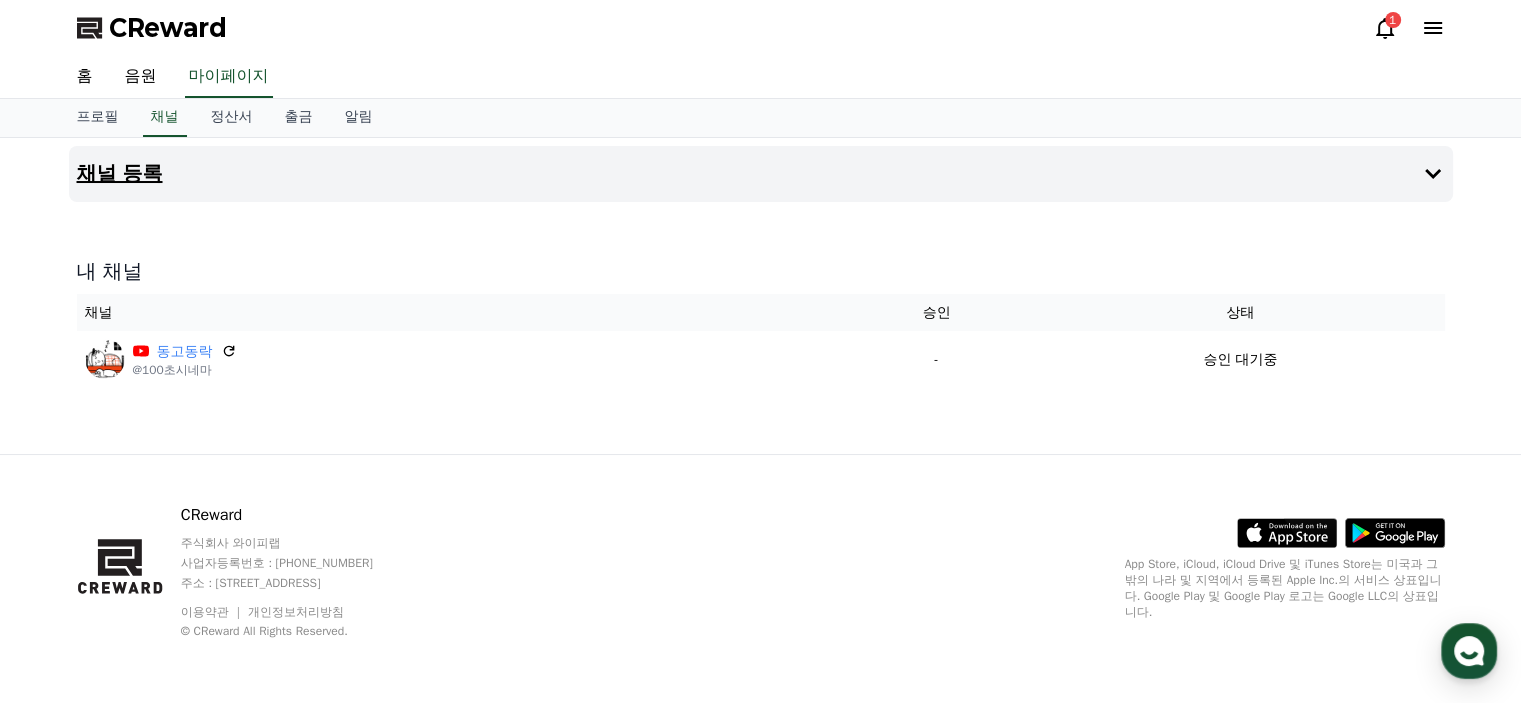 click 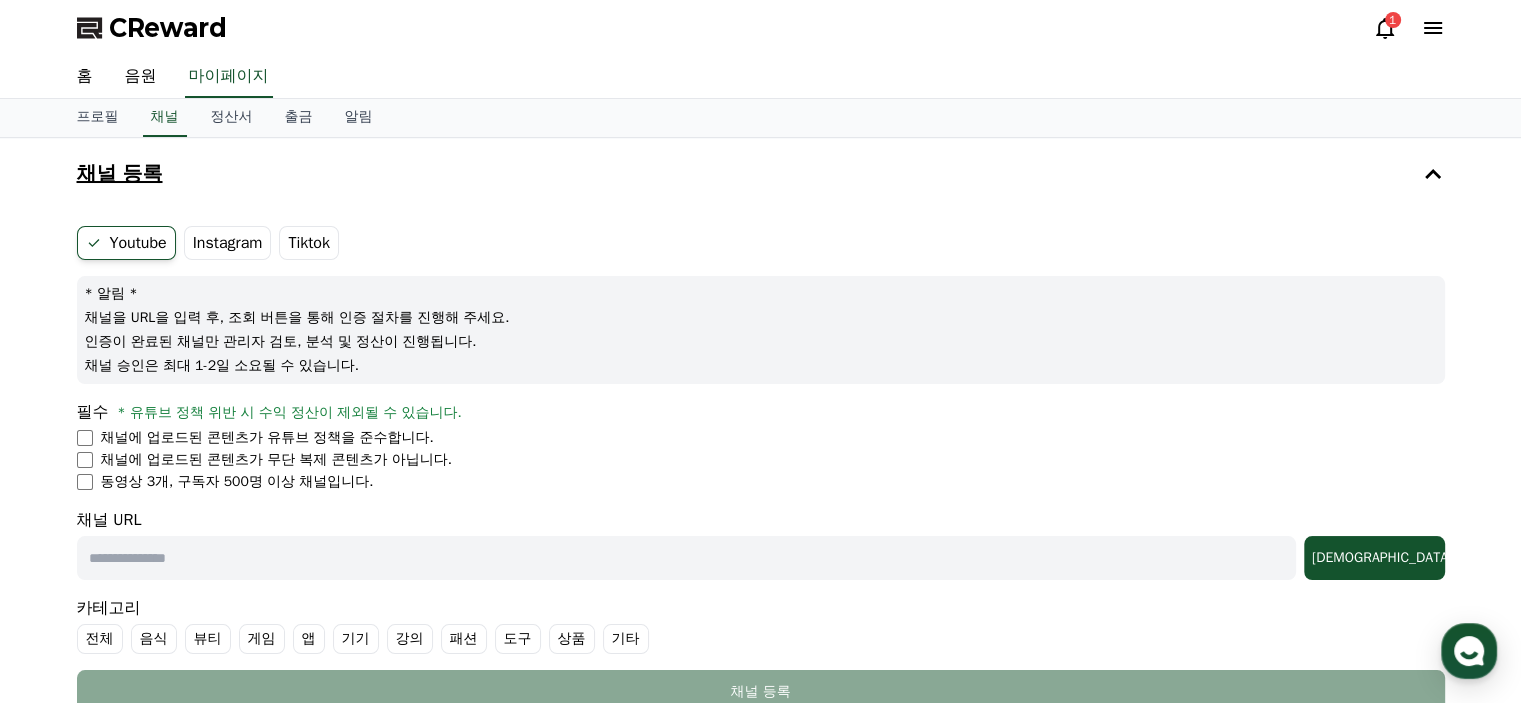 click 